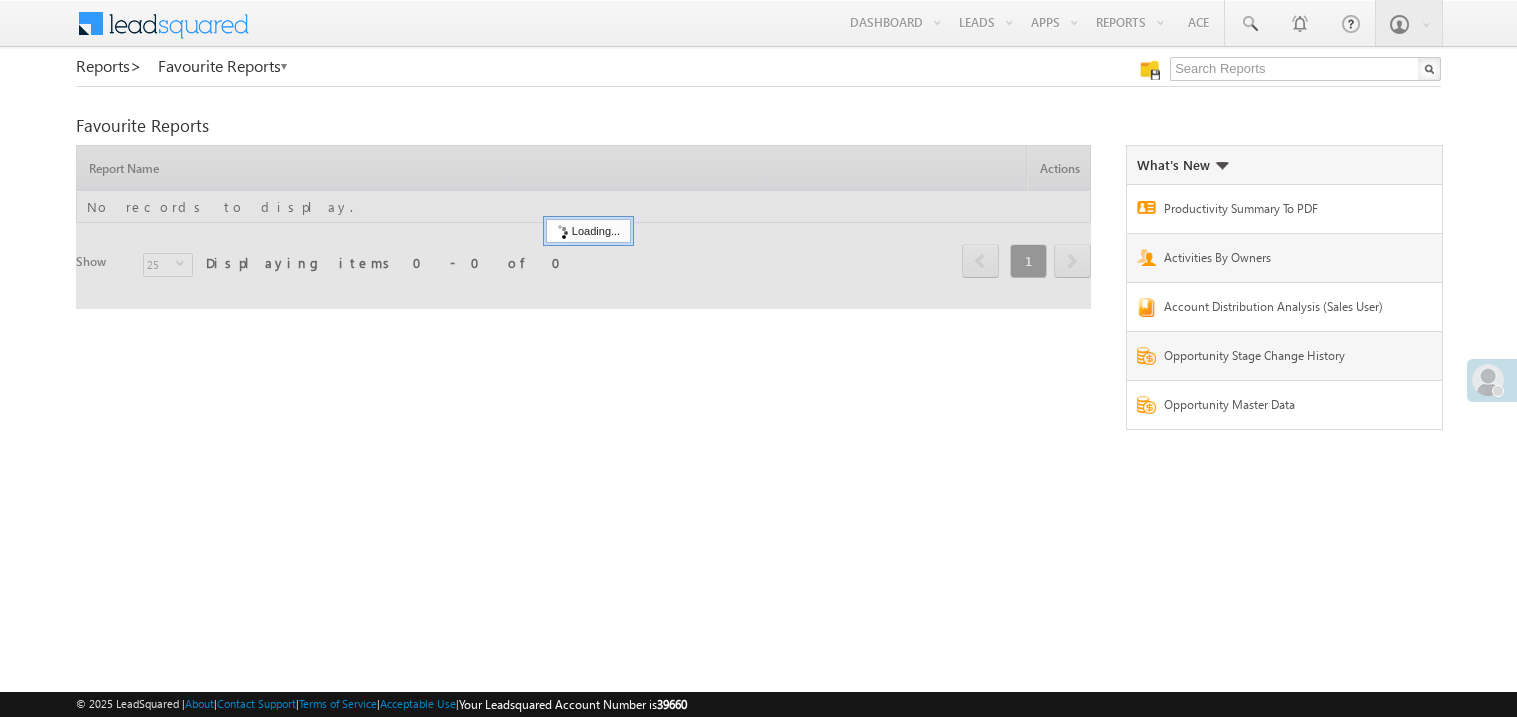 scroll, scrollTop: 0, scrollLeft: 0, axis: both 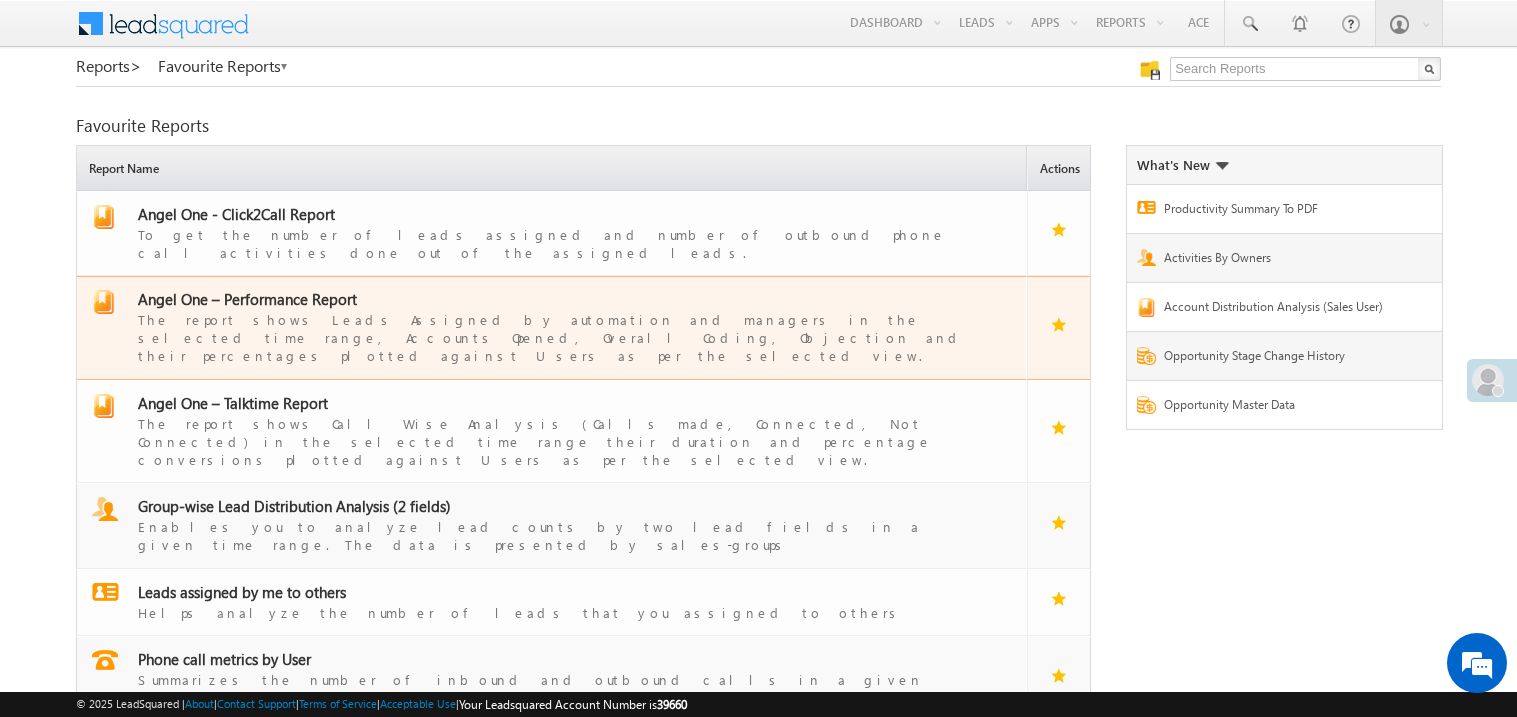 click on "Angel One – Performance Report" at bounding box center (247, 299) 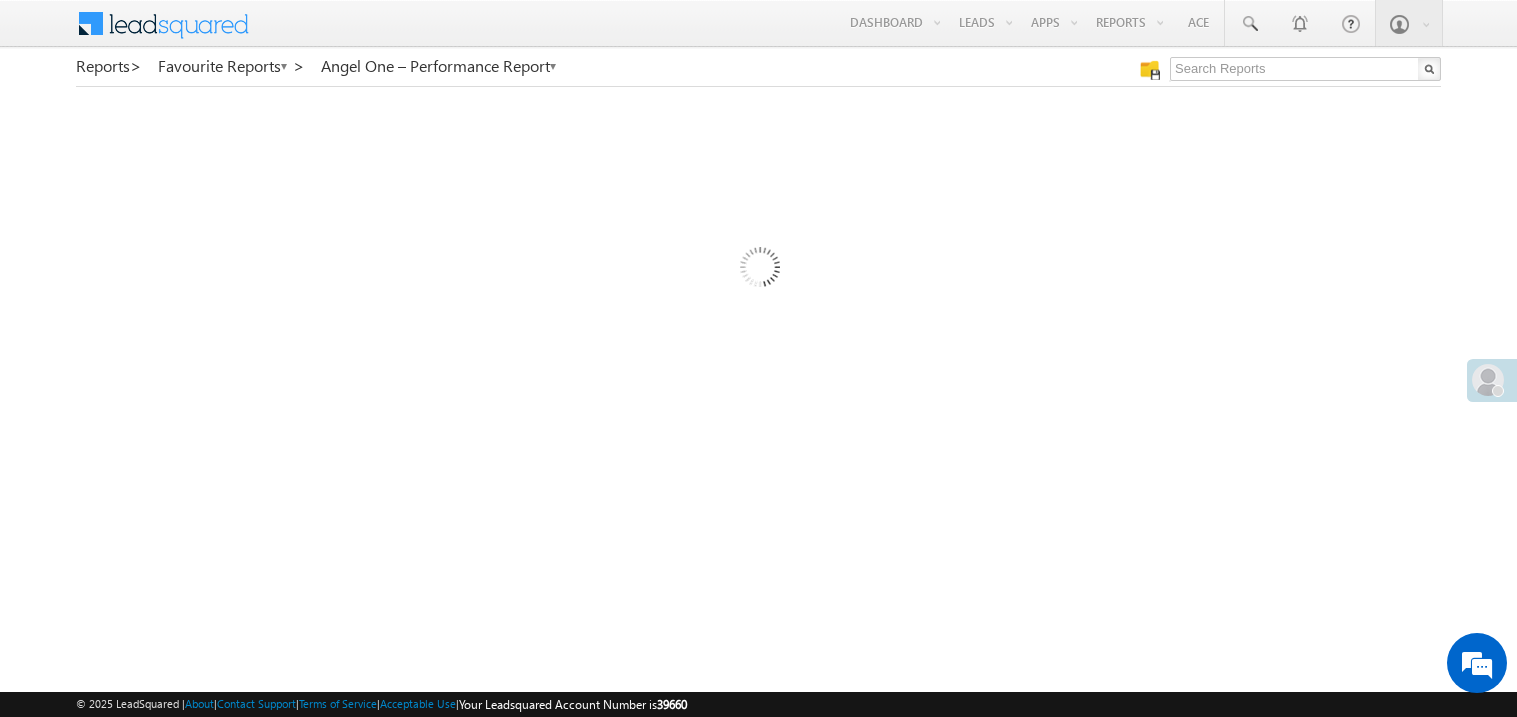 scroll, scrollTop: 0, scrollLeft: 0, axis: both 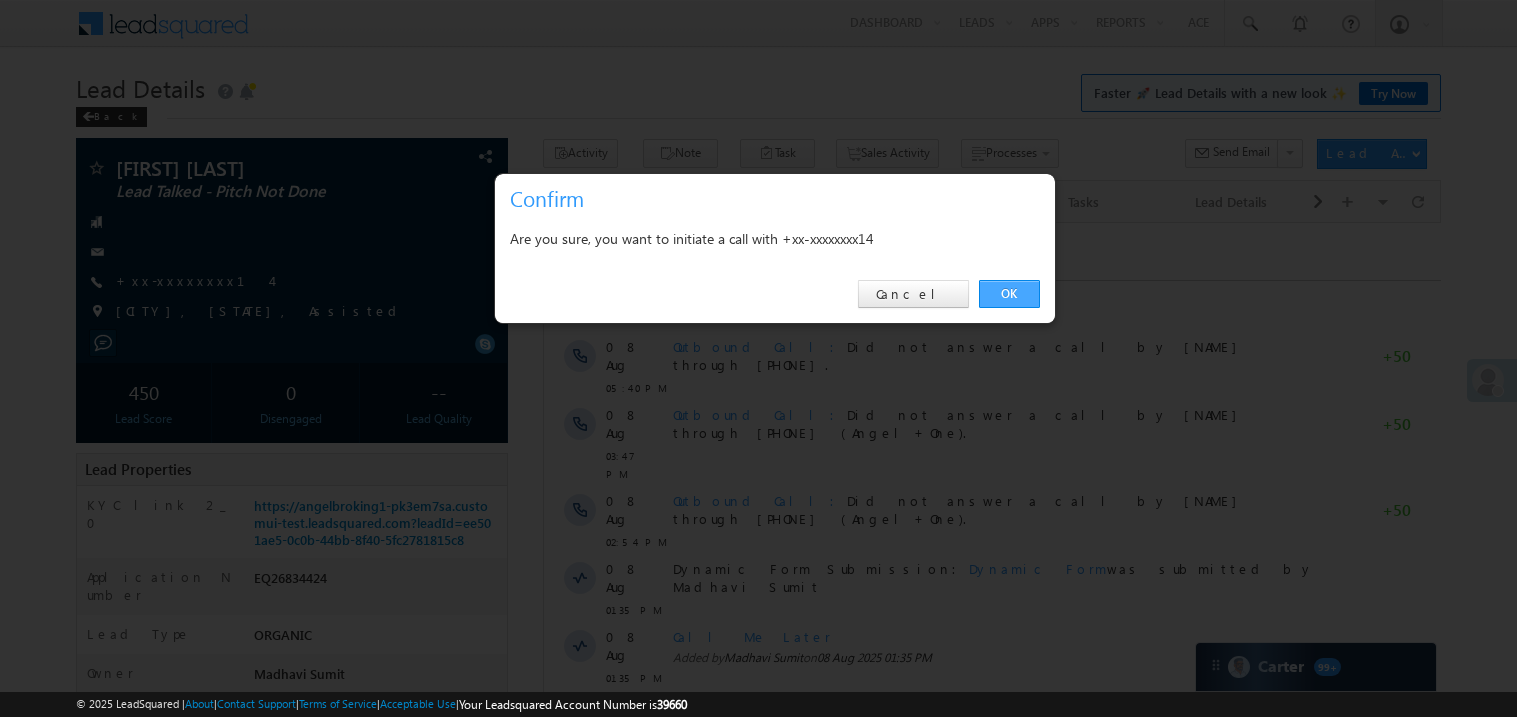 click on "OK" at bounding box center [1009, 294] 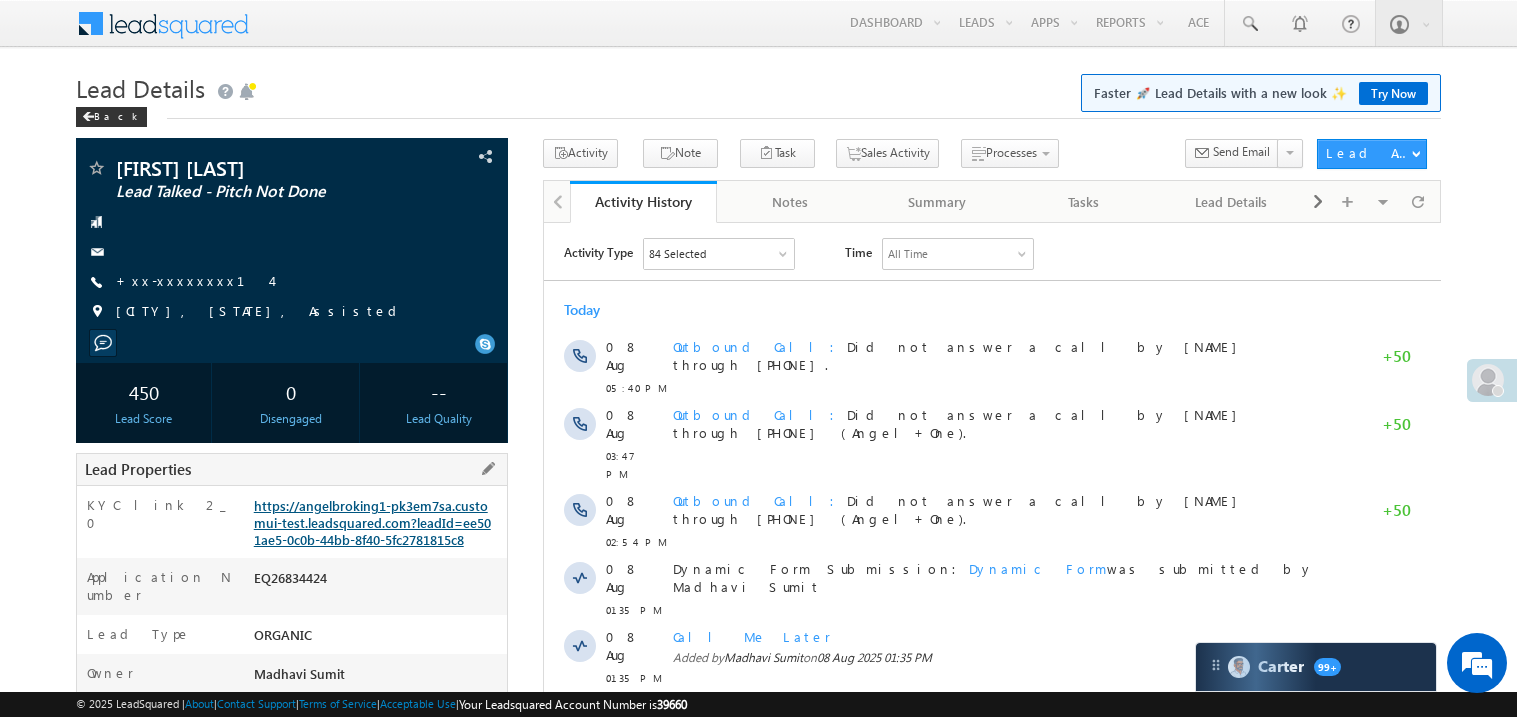 click on "https://angelbroking1-pk3em7sa.customui-test.leadsquared.com?leadId=ee501ae5-0c0b-44bb-8f40-5fc2781815c8" at bounding box center (372, 522) 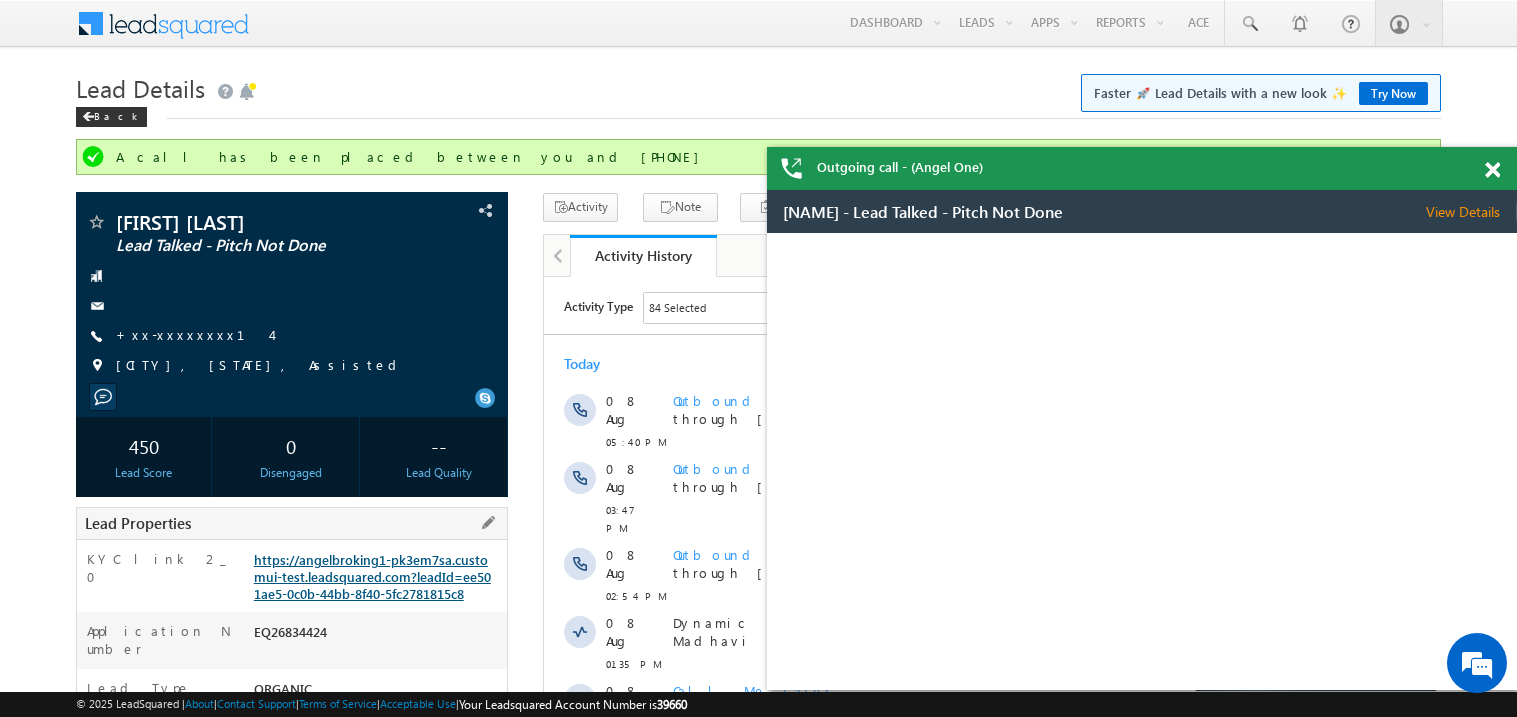 scroll, scrollTop: 0, scrollLeft: 0, axis: both 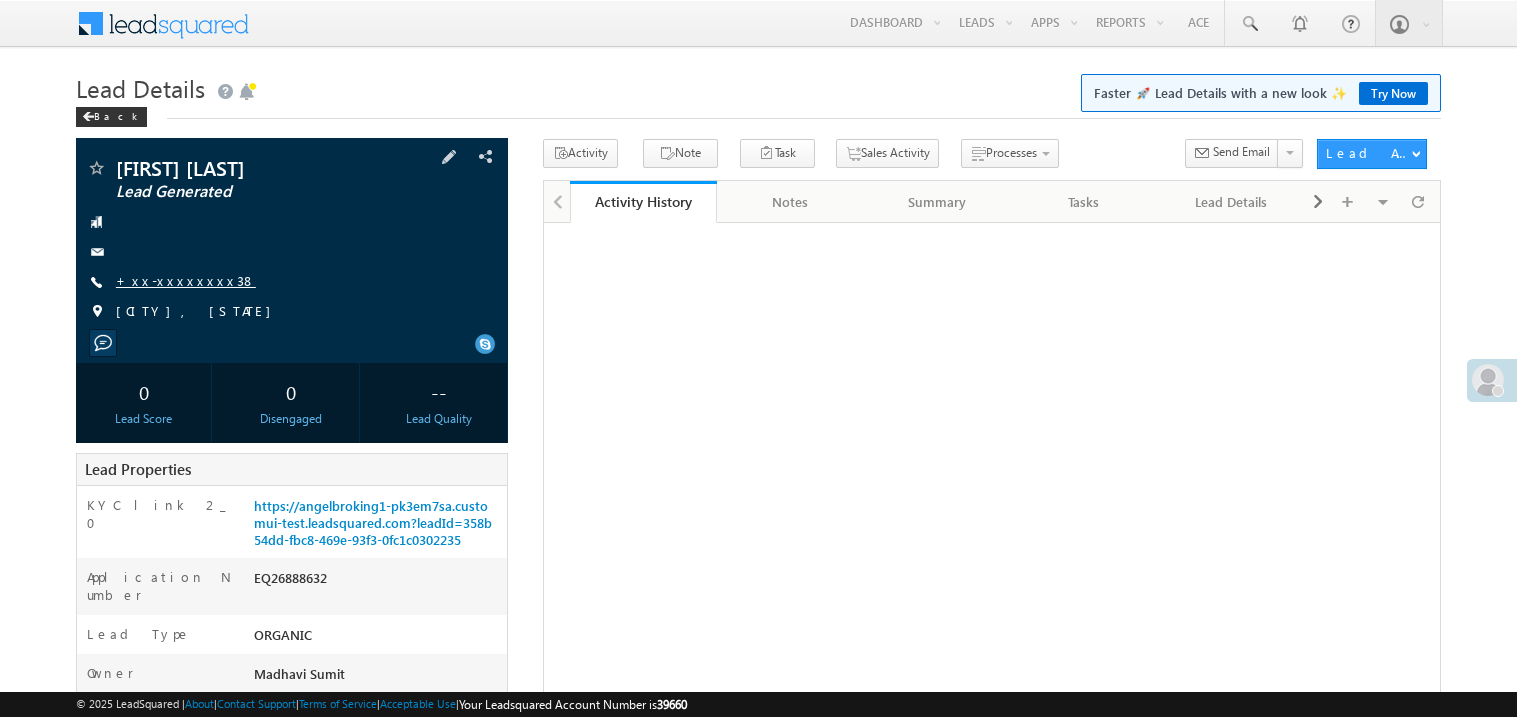 click on "+xx-xxxxxxxx38" at bounding box center [186, 280] 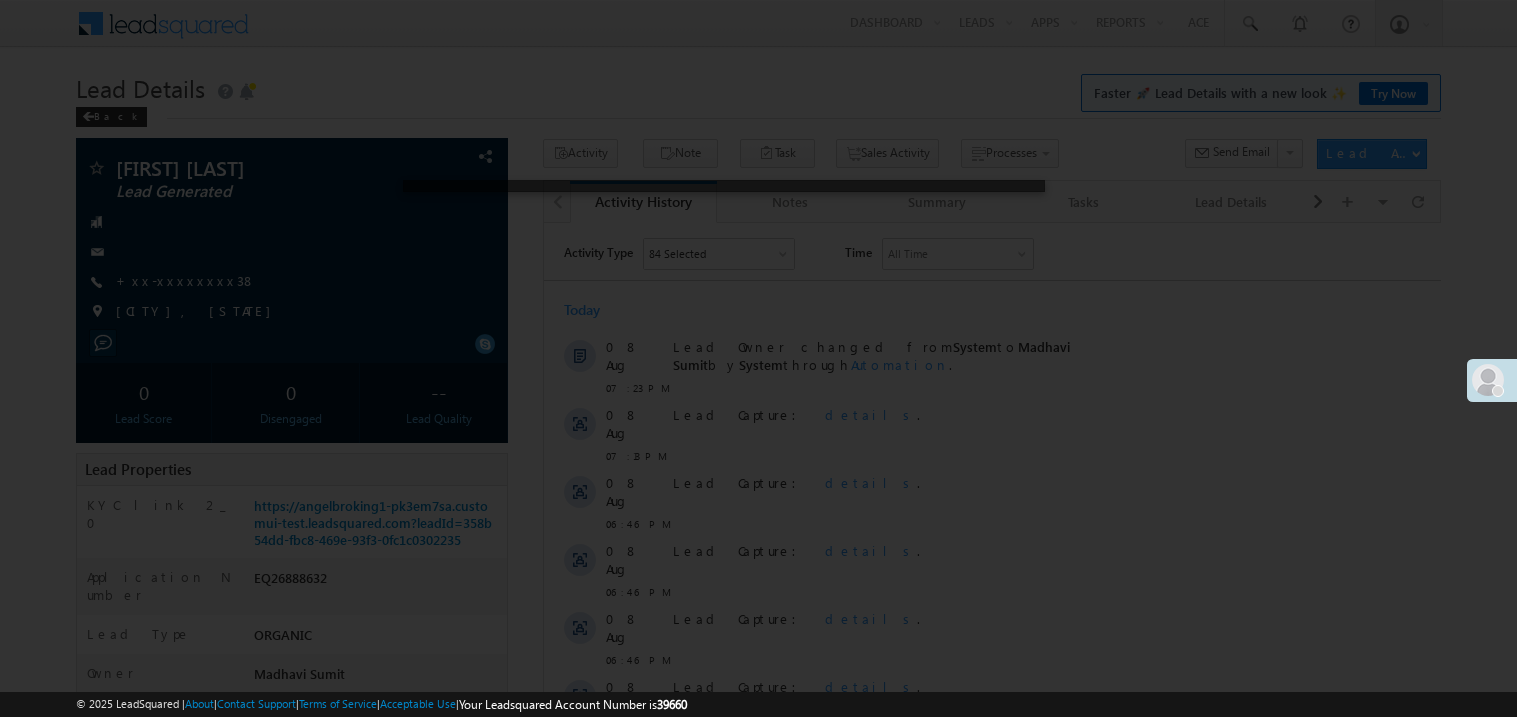 scroll, scrollTop: 0, scrollLeft: 0, axis: both 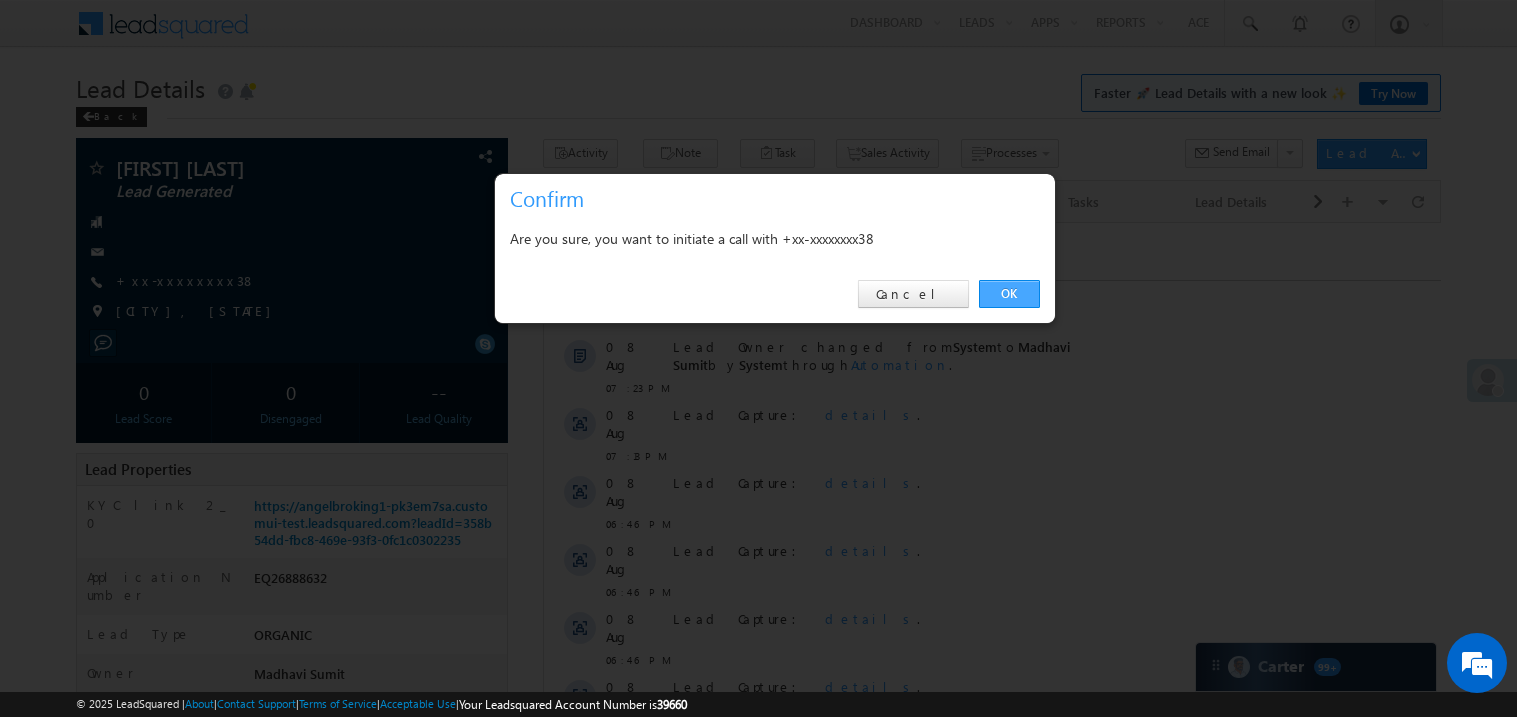 click on "OK" at bounding box center [1009, 294] 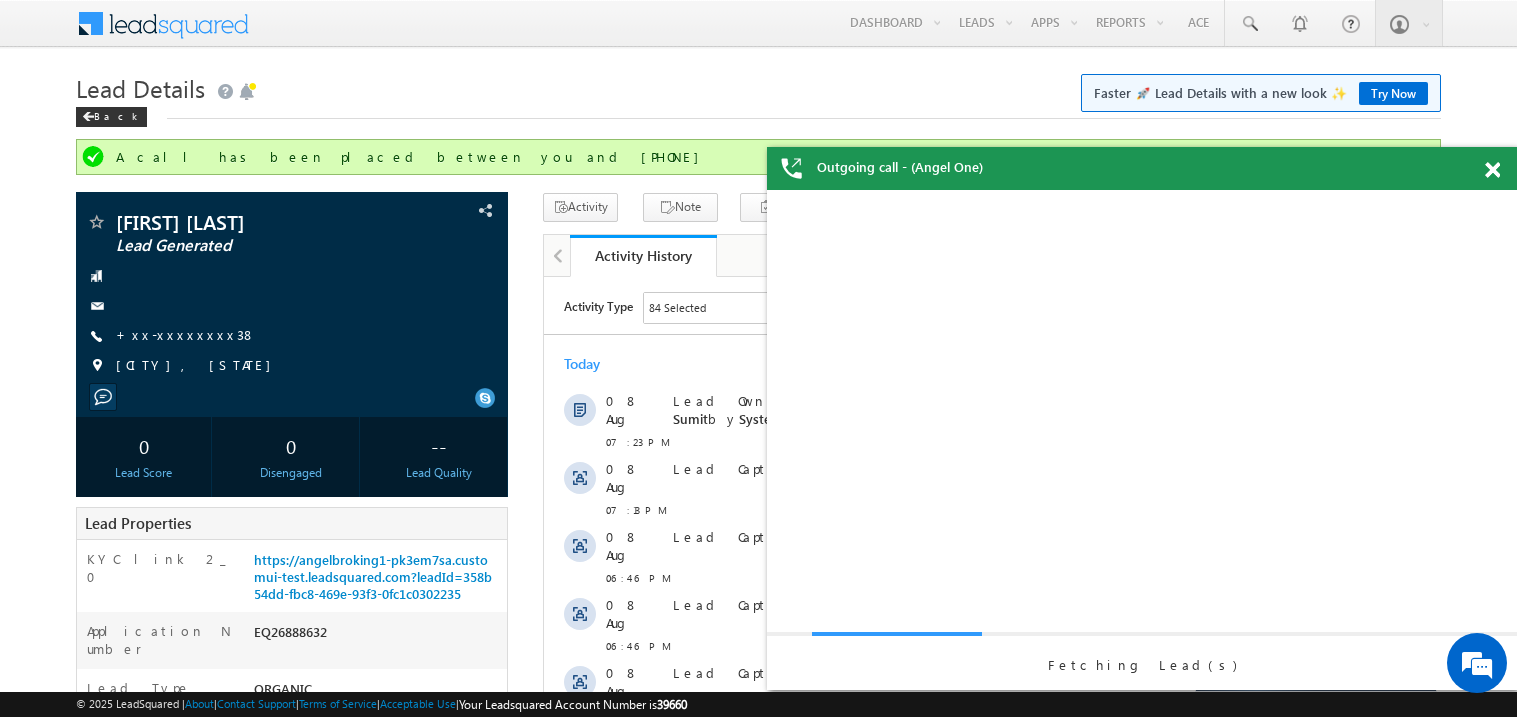 scroll, scrollTop: 0, scrollLeft: 0, axis: both 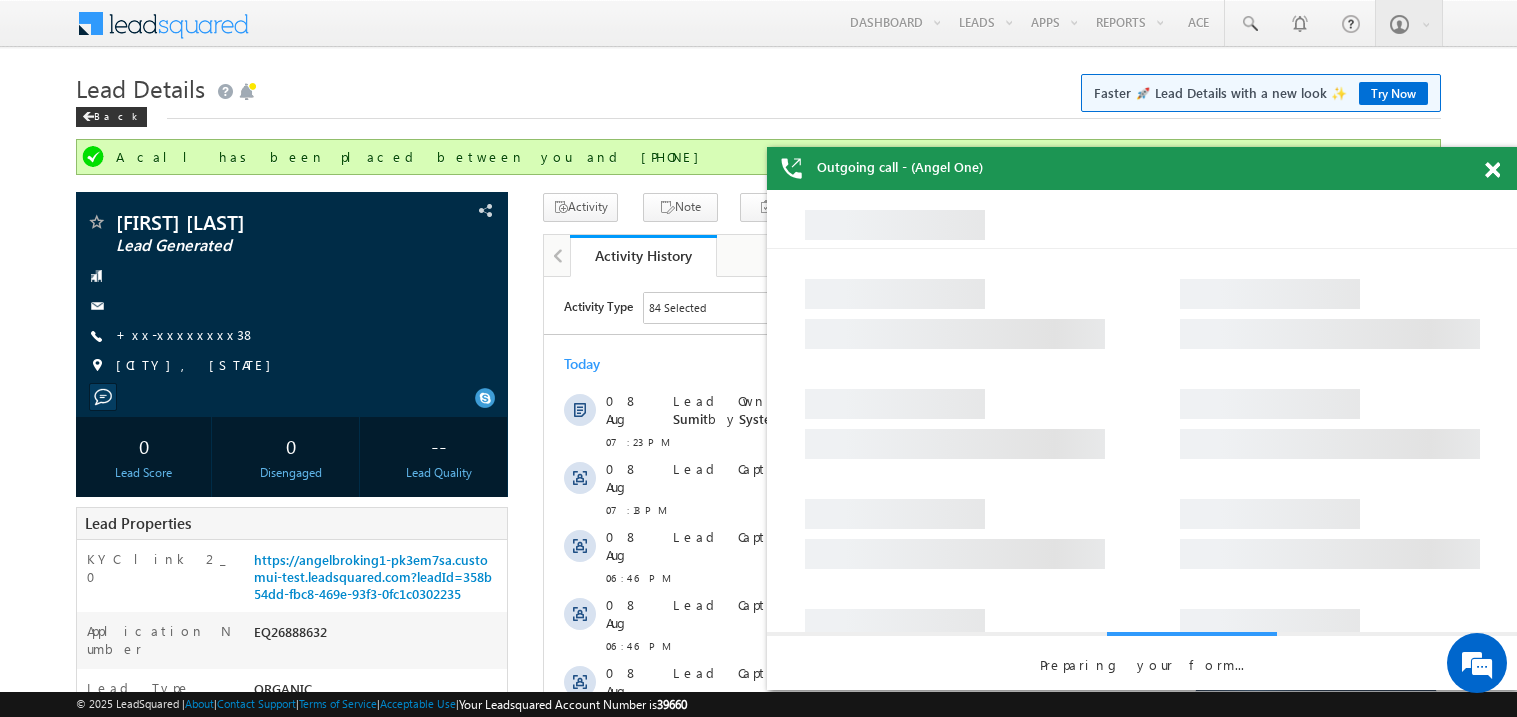 click at bounding box center [1503, 166] 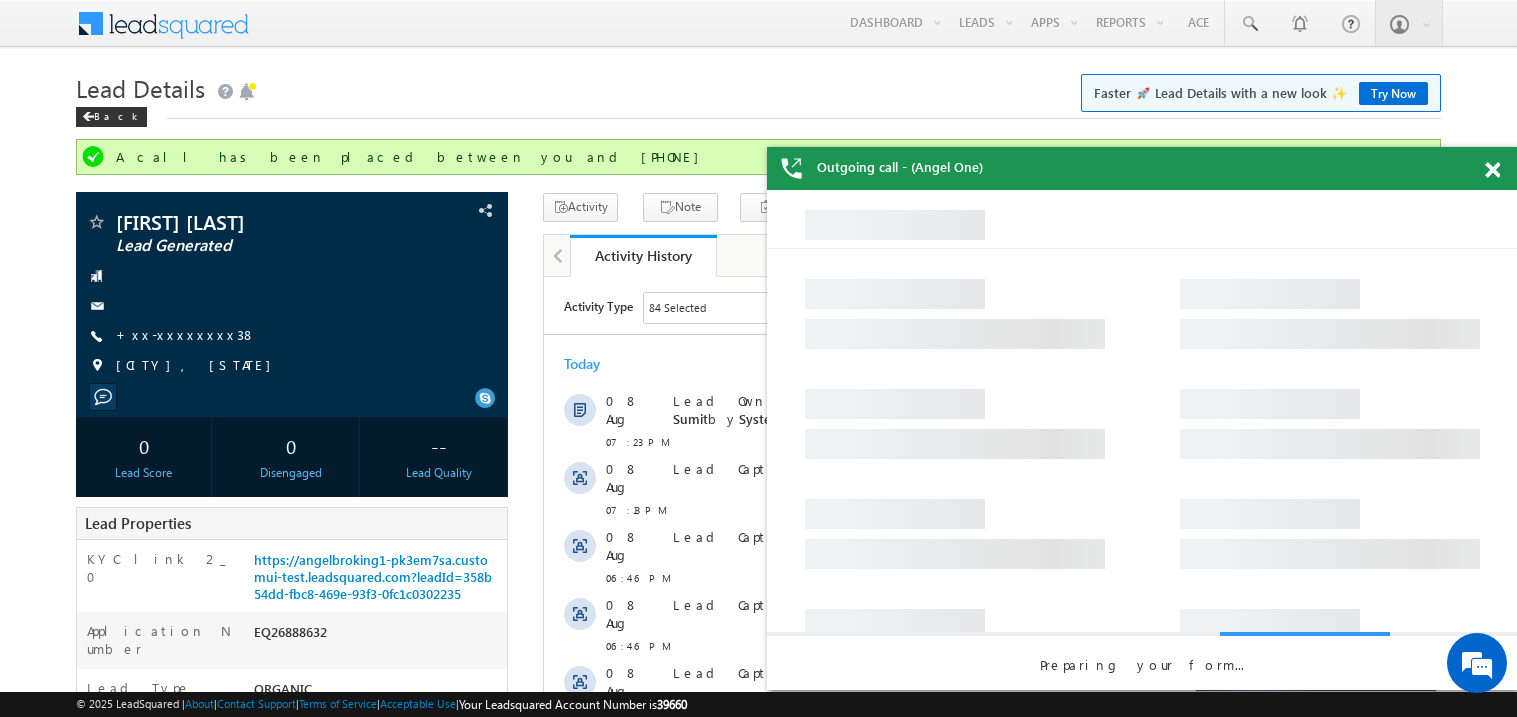 click at bounding box center (1492, 170) 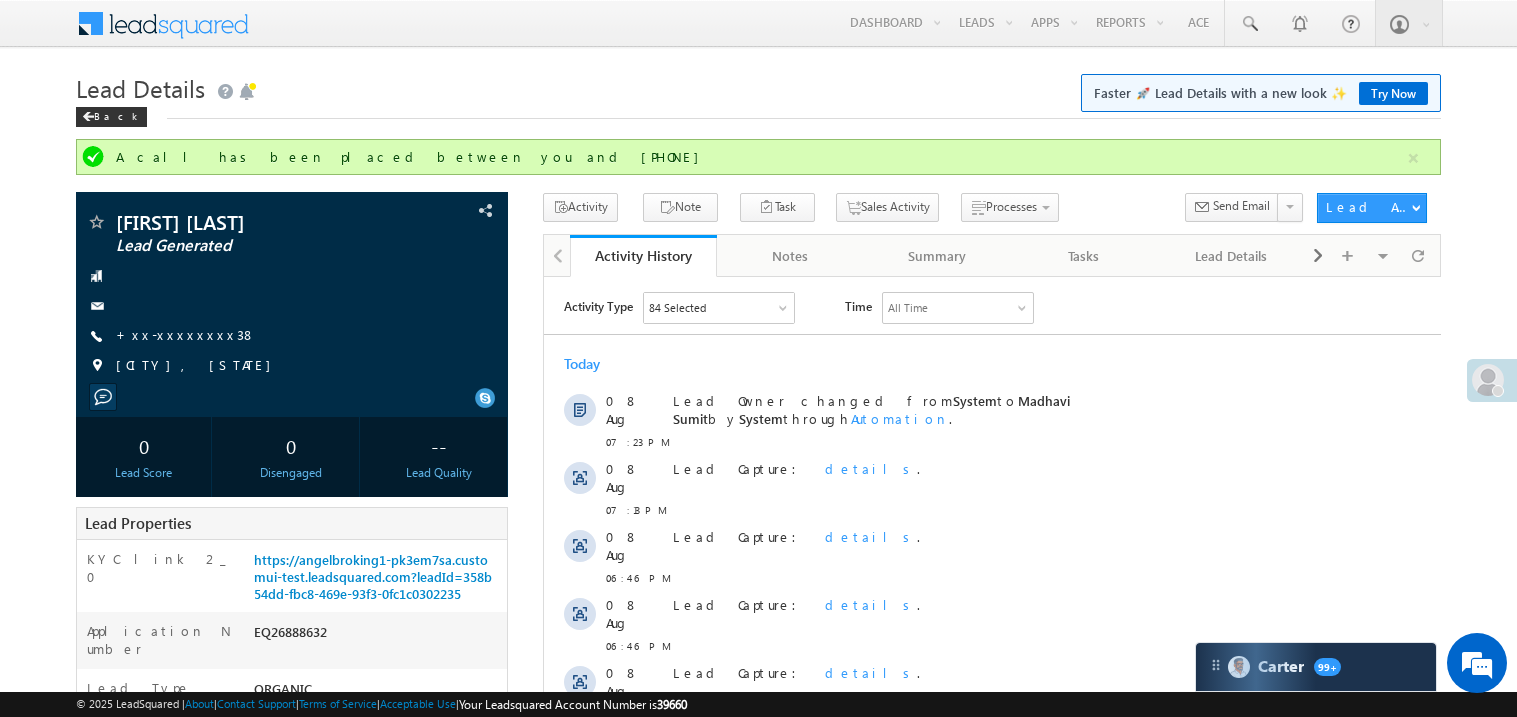 scroll, scrollTop: 0, scrollLeft: 0, axis: both 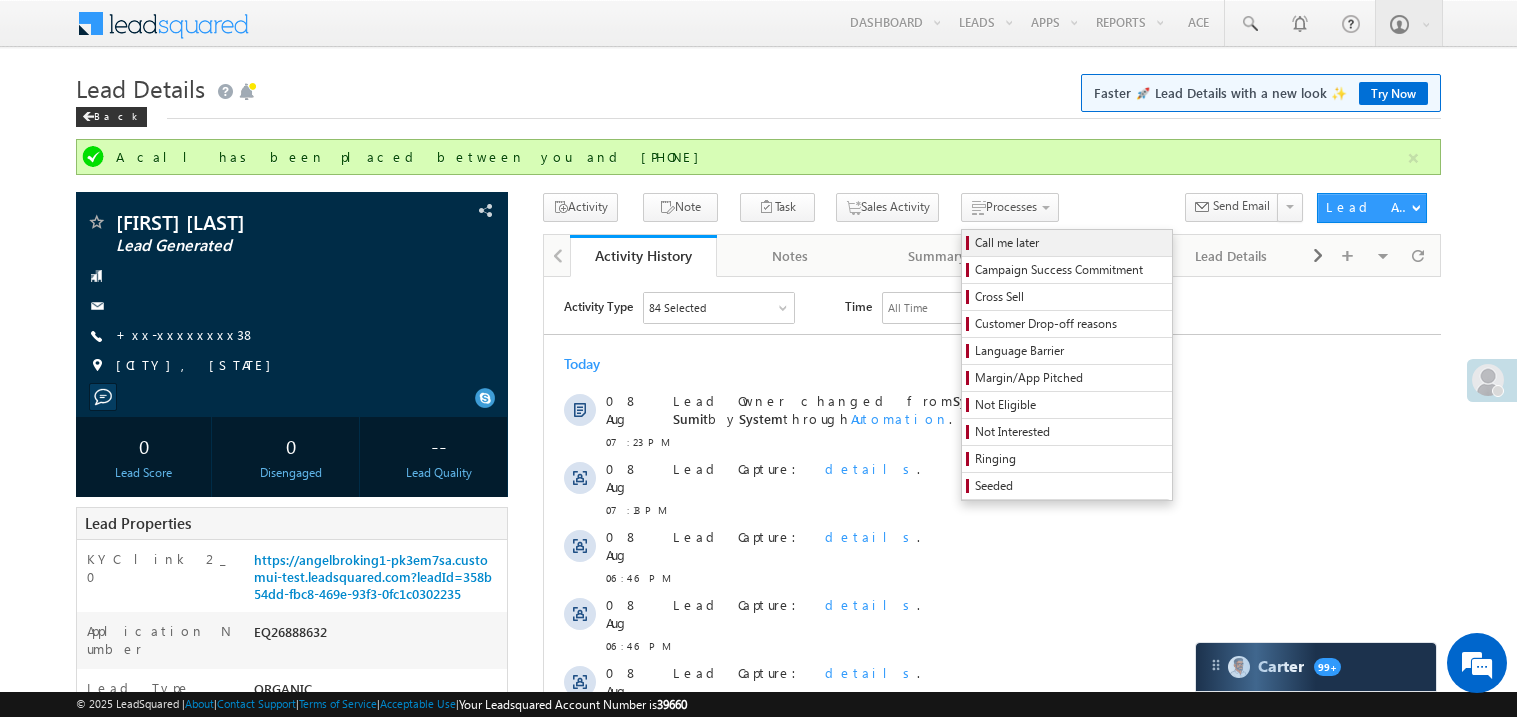 click on "Call me later" at bounding box center [1070, 243] 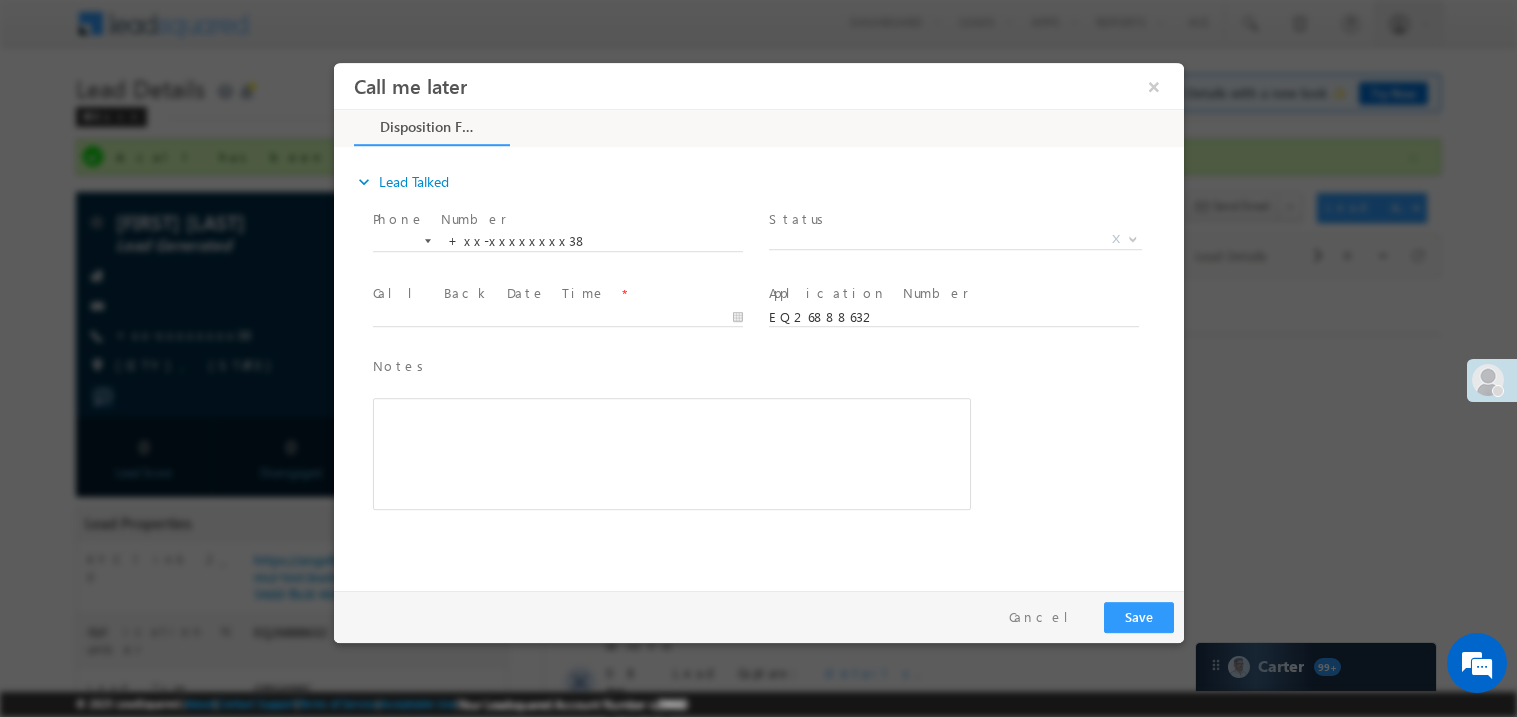 scroll, scrollTop: 0, scrollLeft: 0, axis: both 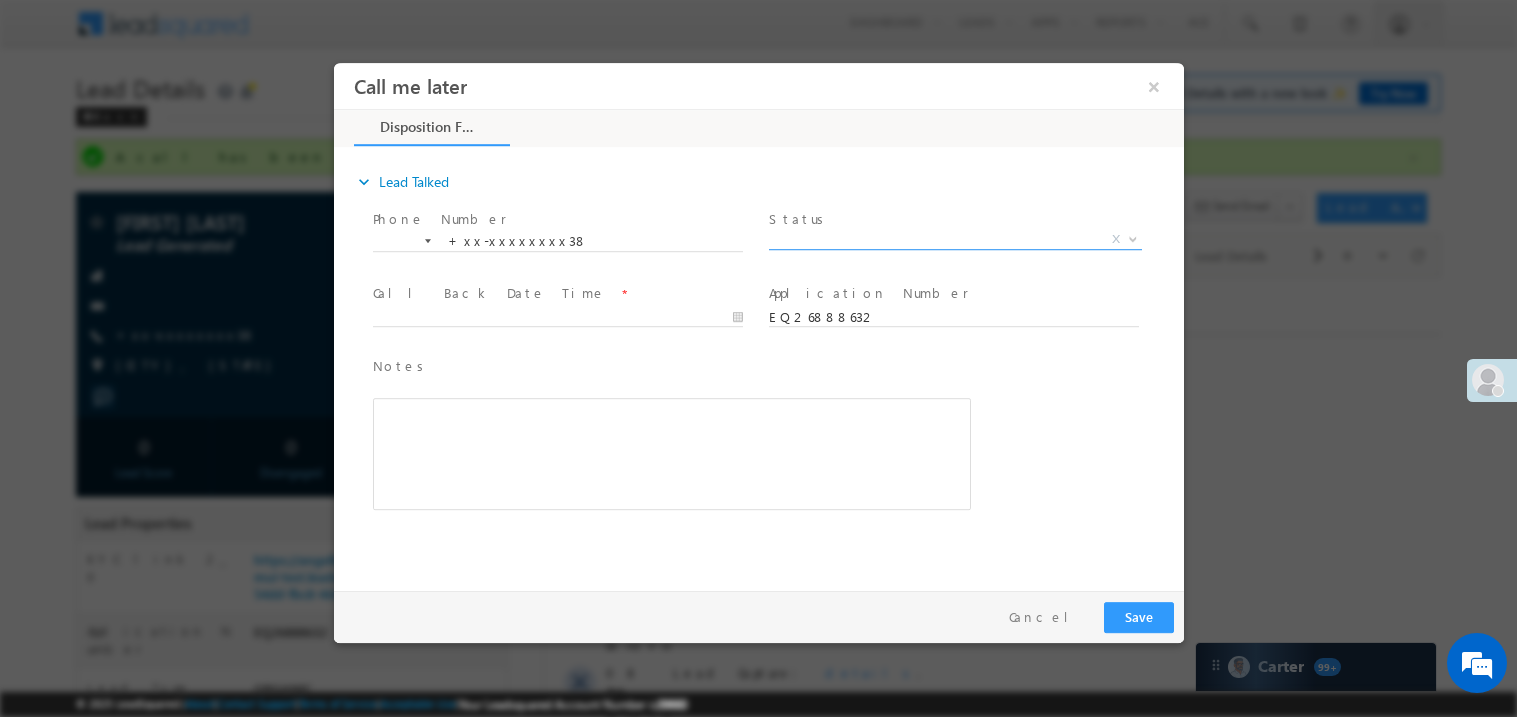 click on "X" at bounding box center (954, 239) 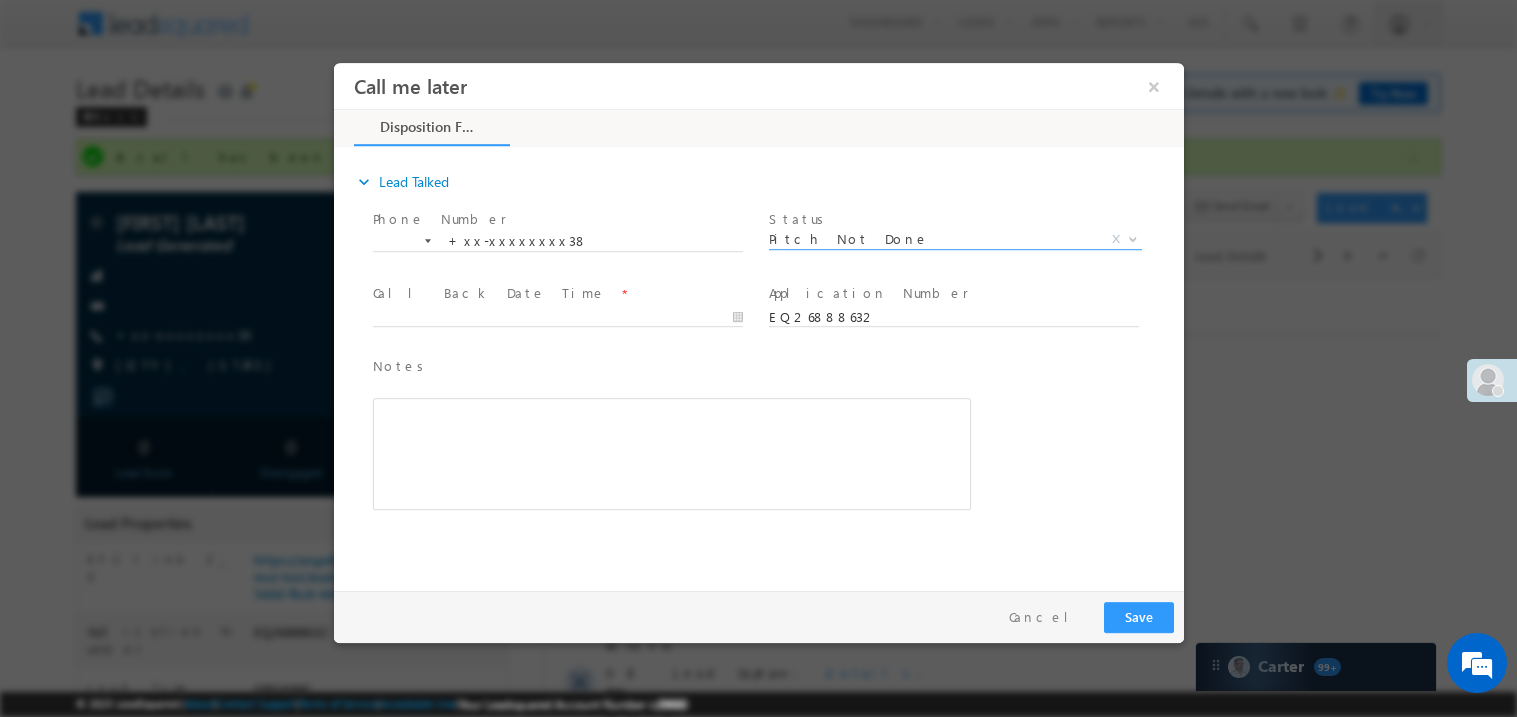 select on "Pitch Not Done" 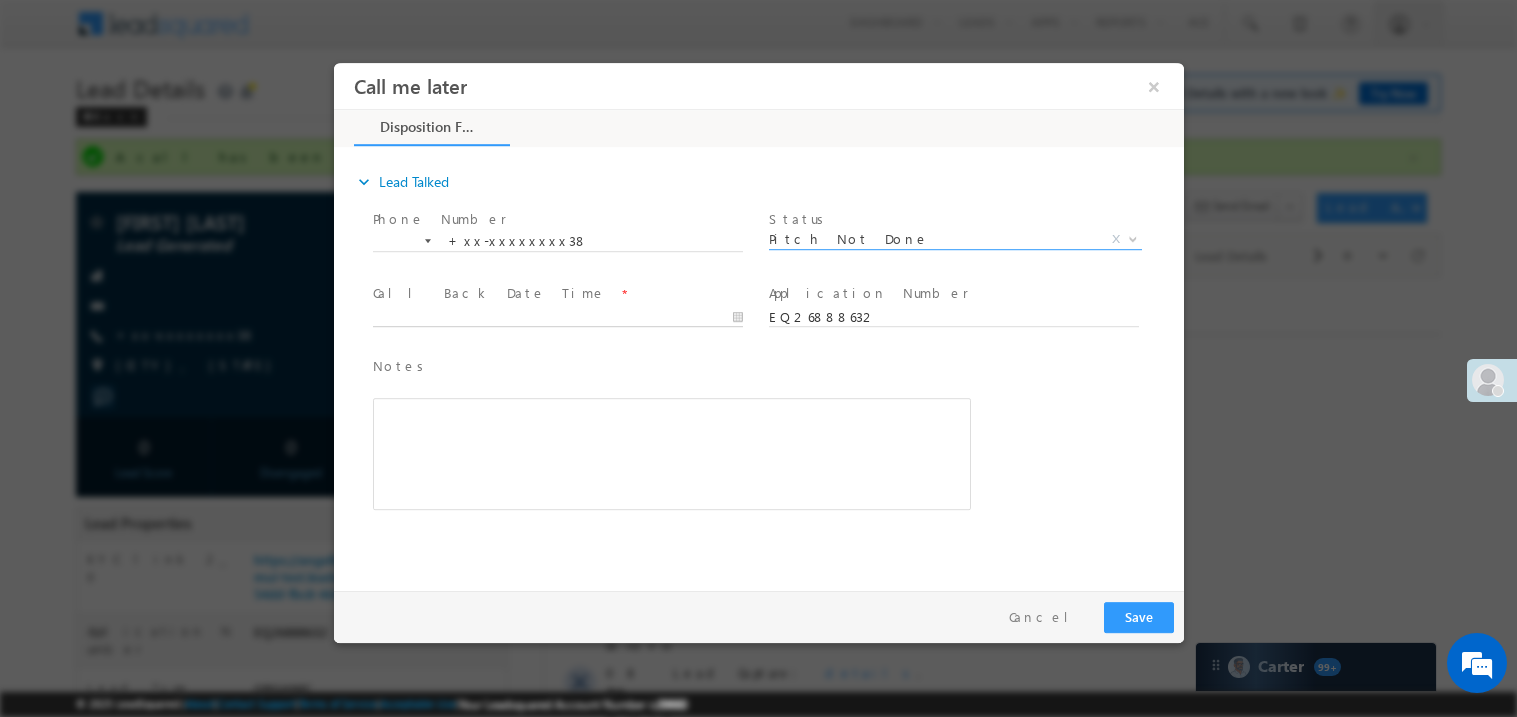 click on "Call me later
×" at bounding box center [758, 321] 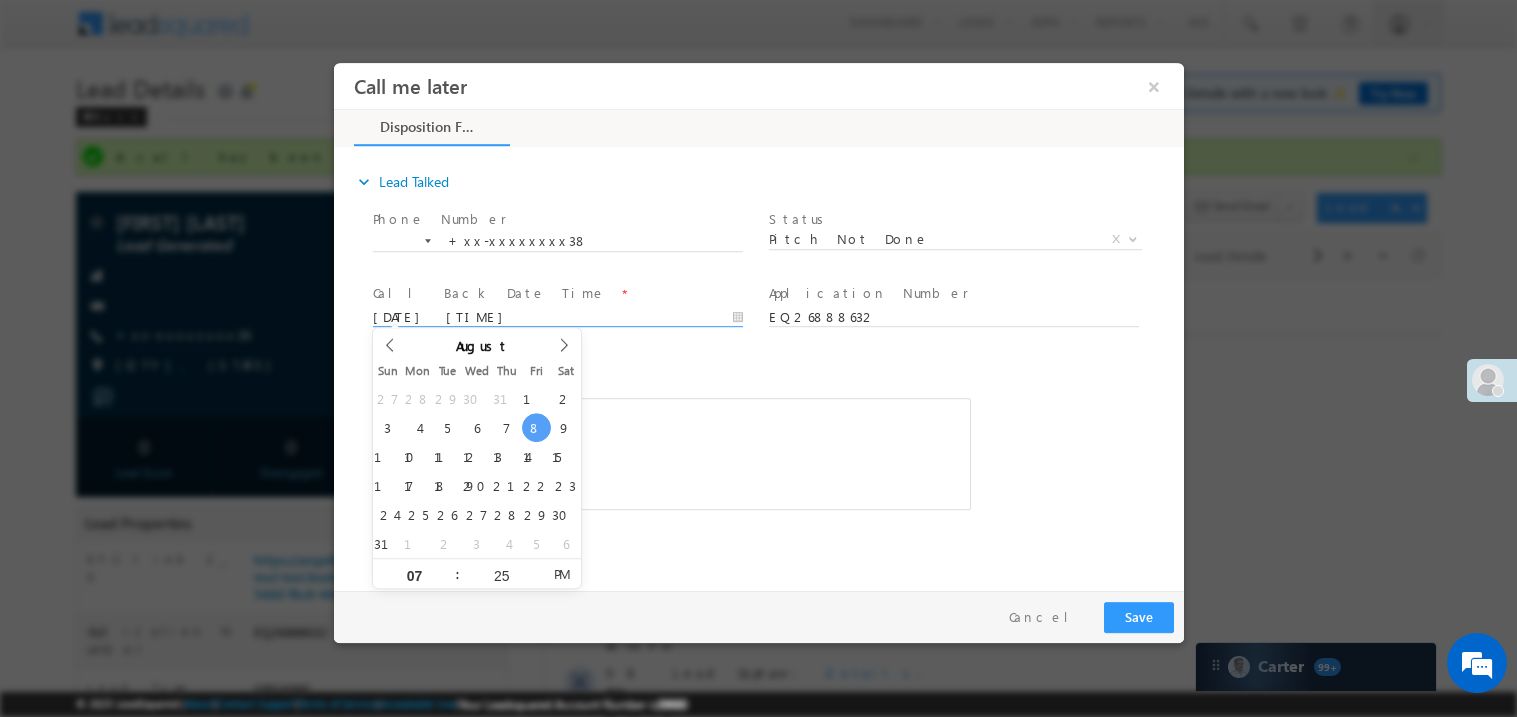 click at bounding box center (671, 453) 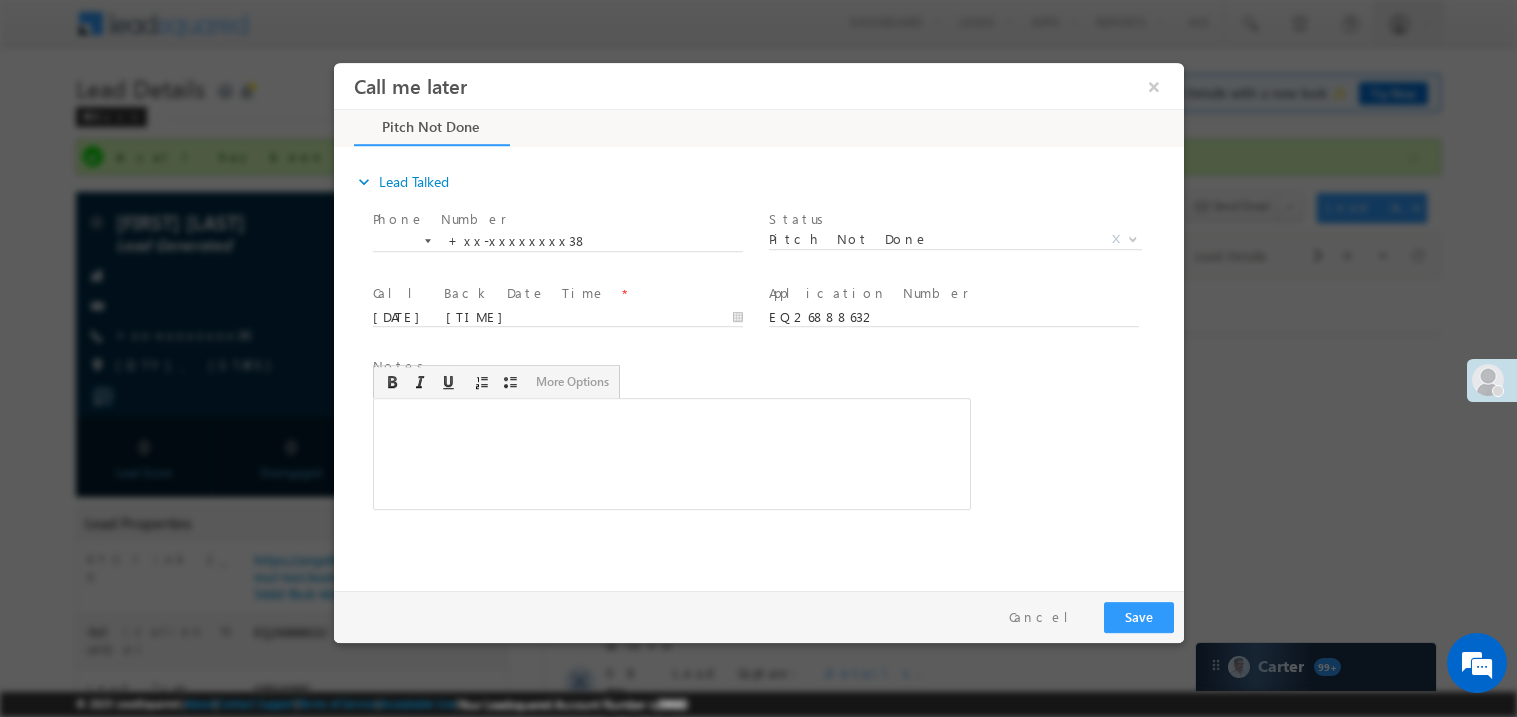 type 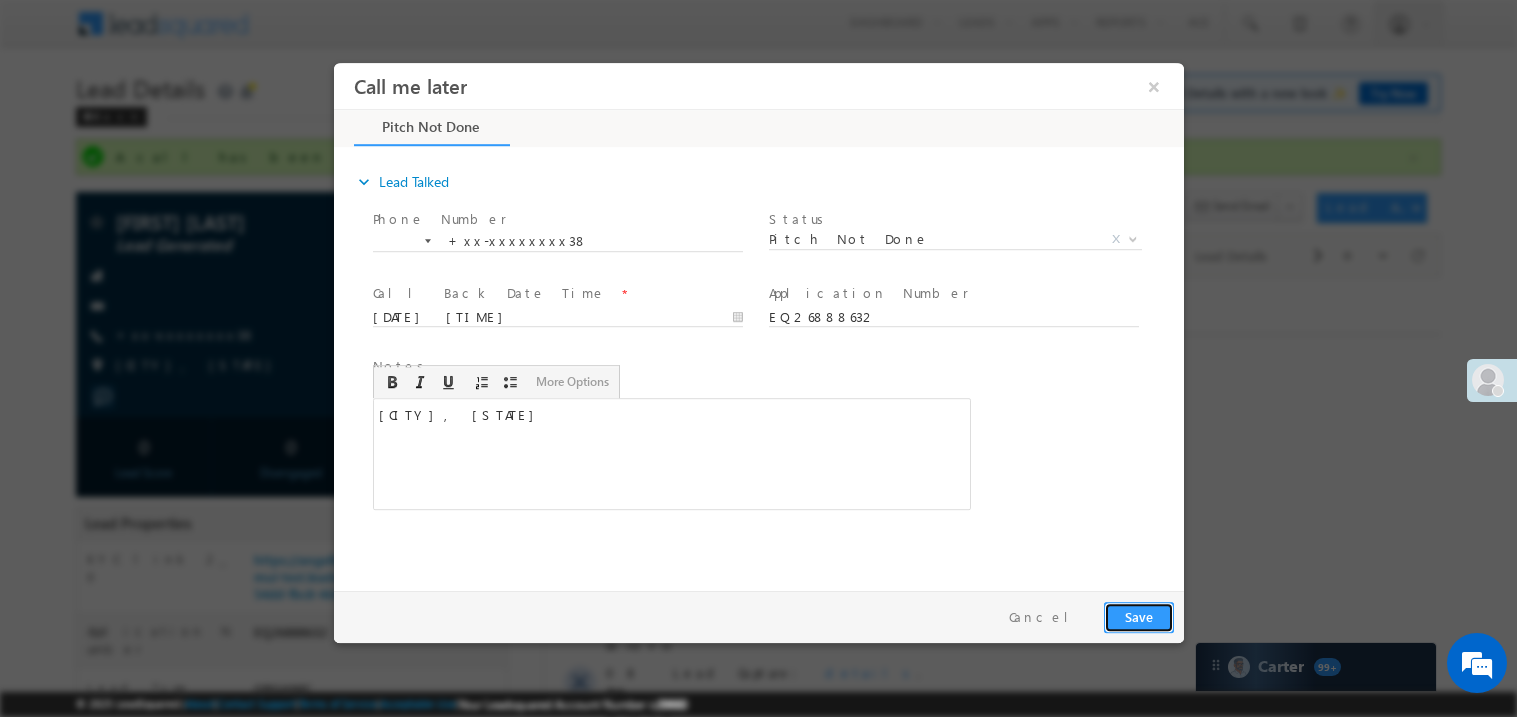 click on "Save" at bounding box center [1138, 616] 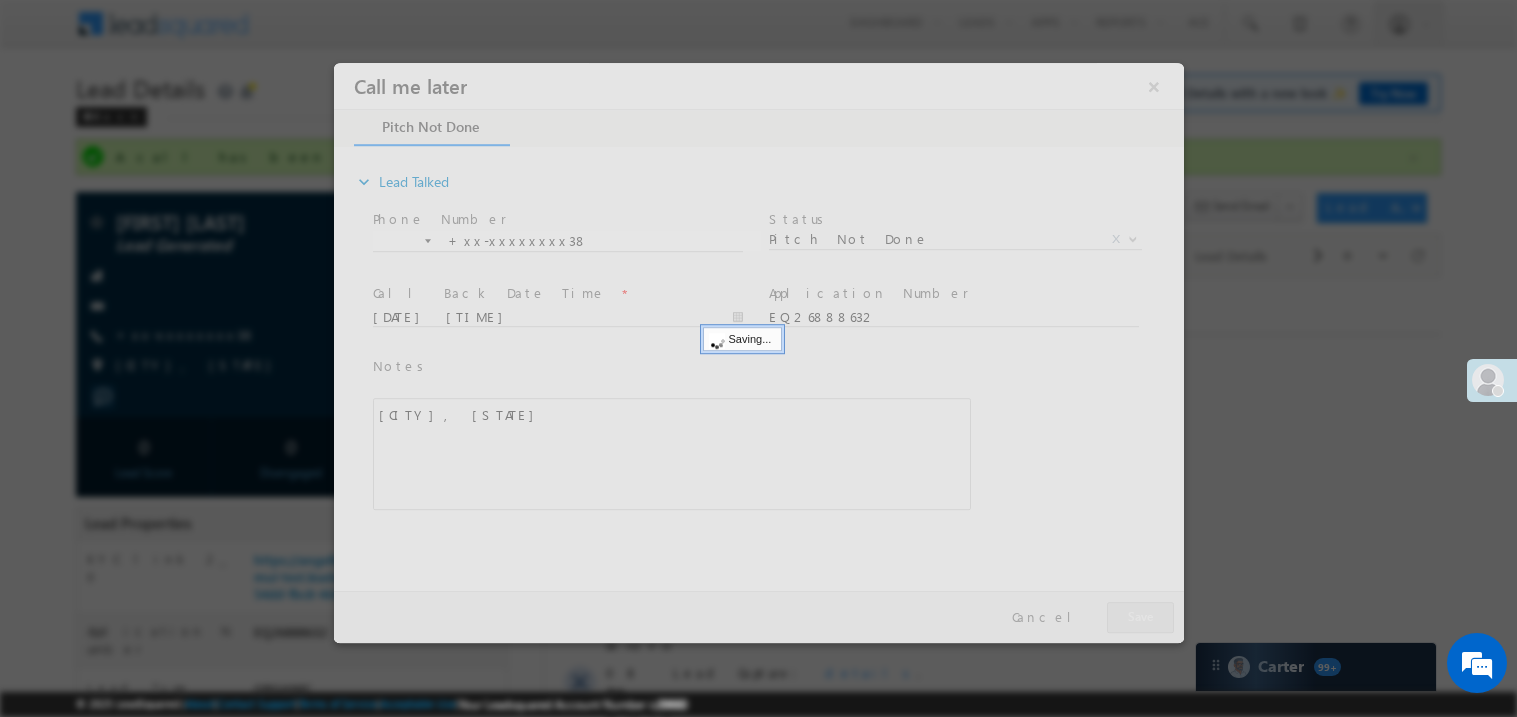 click at bounding box center [758, 352] 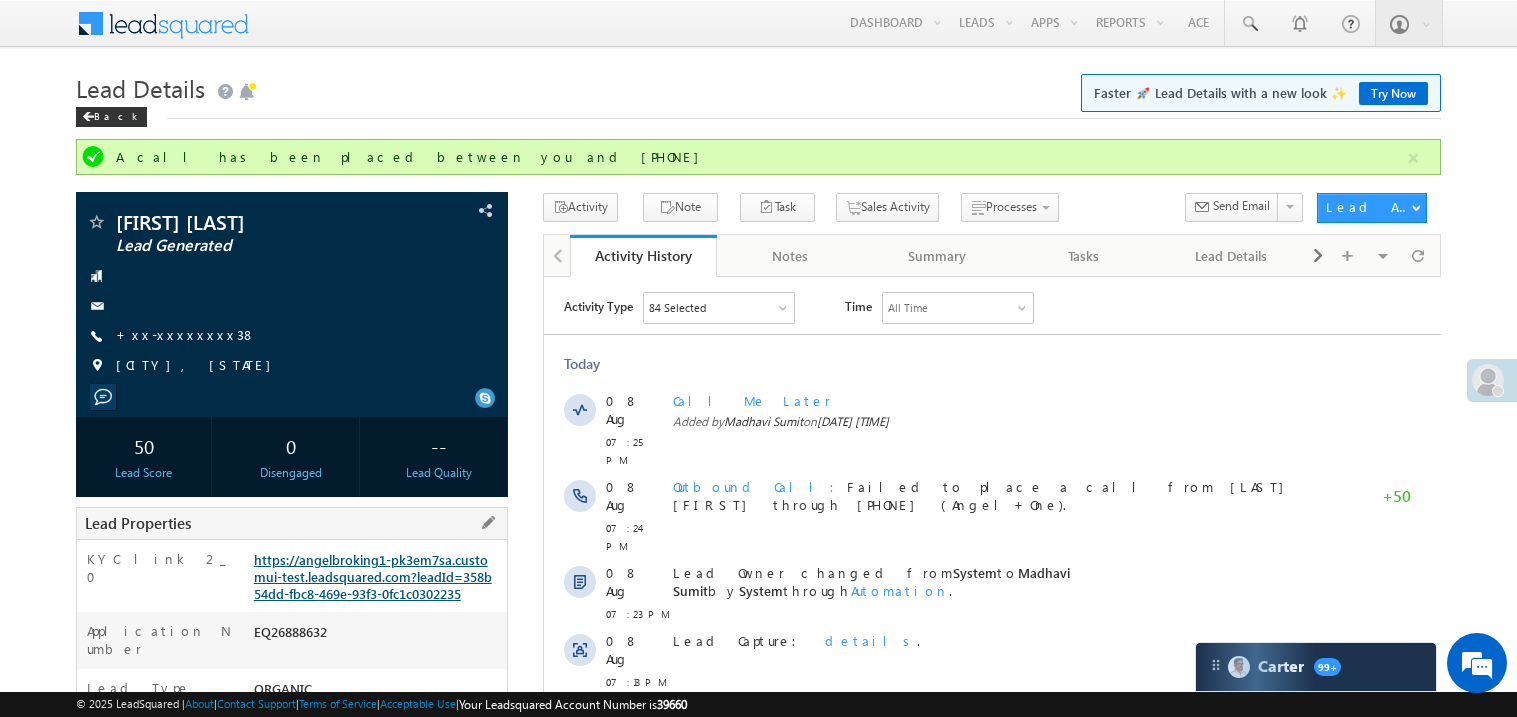 click on "https://angelbroking1-pk3em7sa.customui-test.leadsquared.com?leadId=358b54dd-fbc8-469e-93f3-0fc1c0302235" at bounding box center (373, 576) 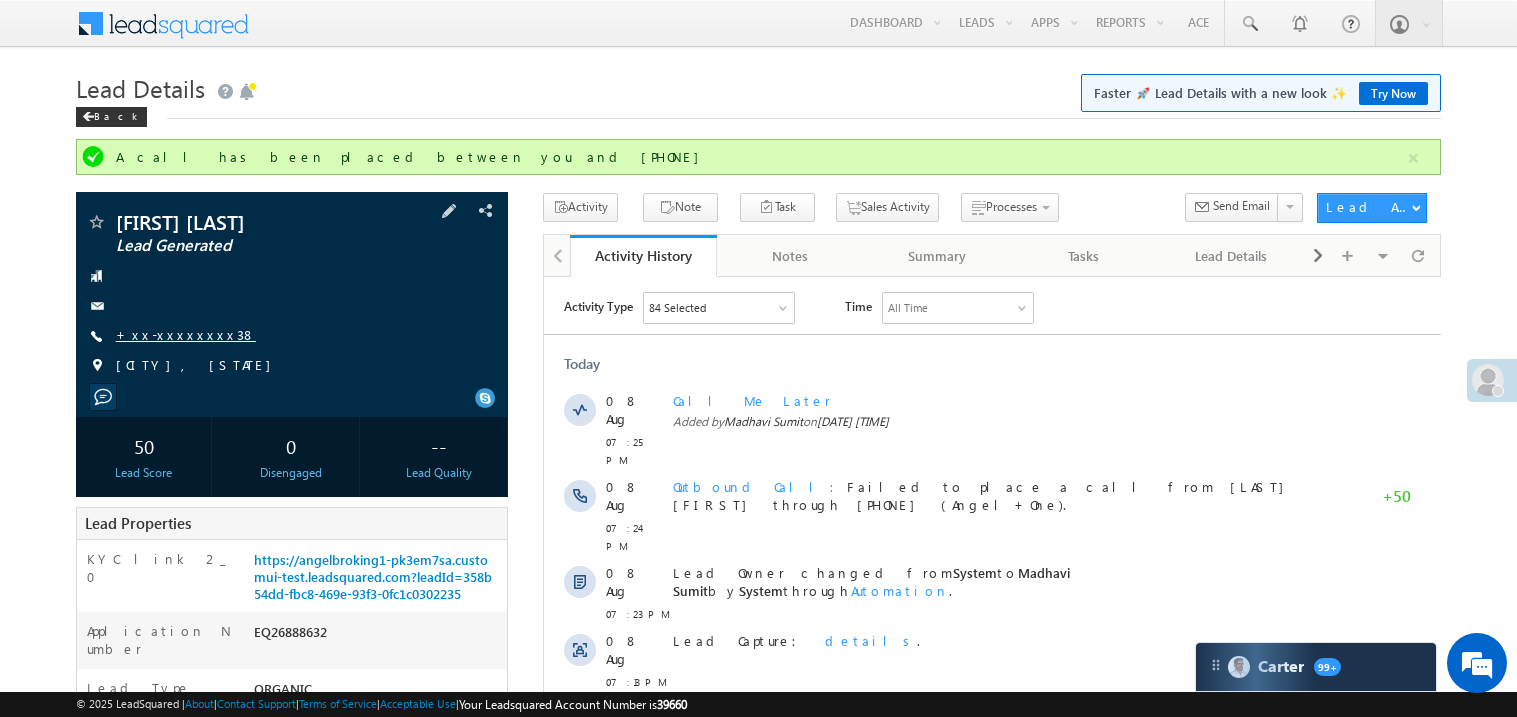 click on "+xx-xxxxxxxx38" at bounding box center [186, 334] 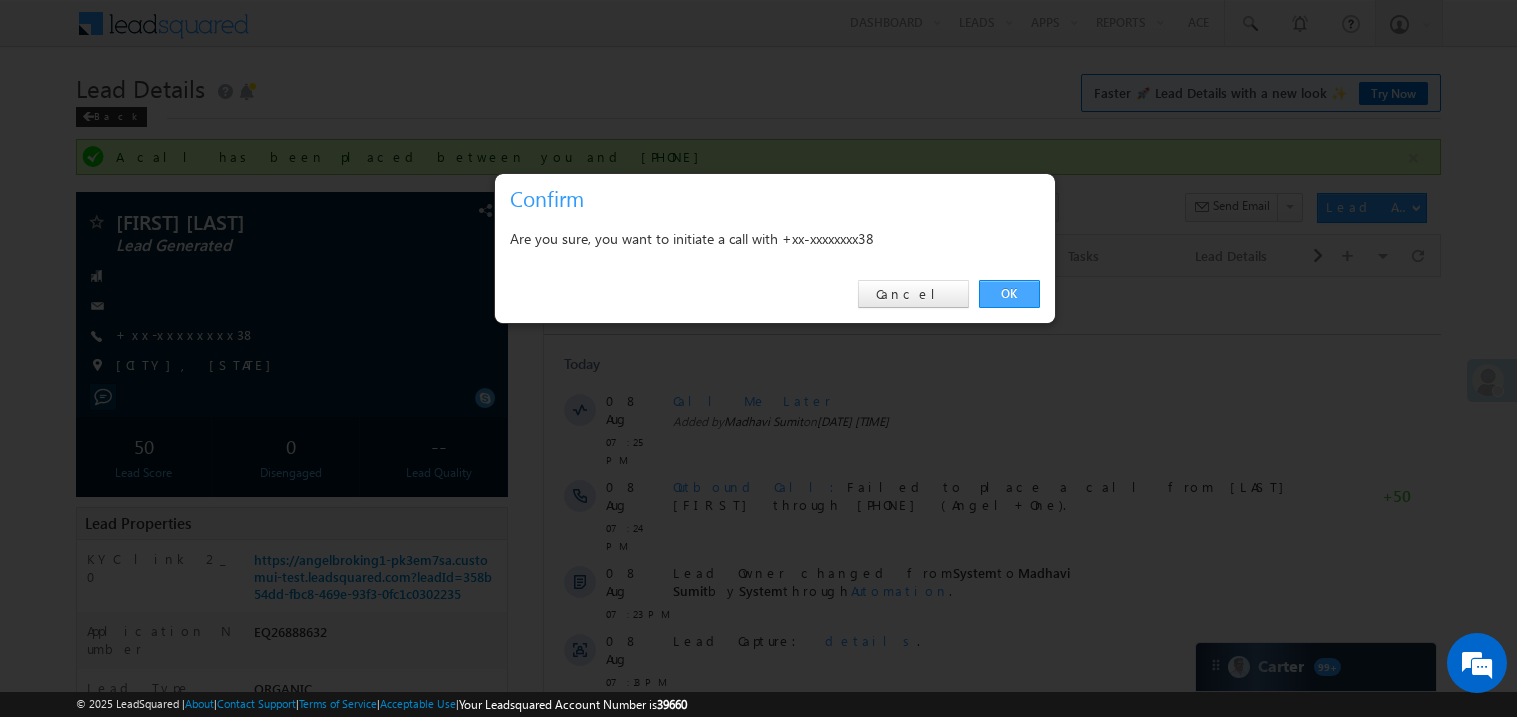 click on "OK" at bounding box center [1009, 294] 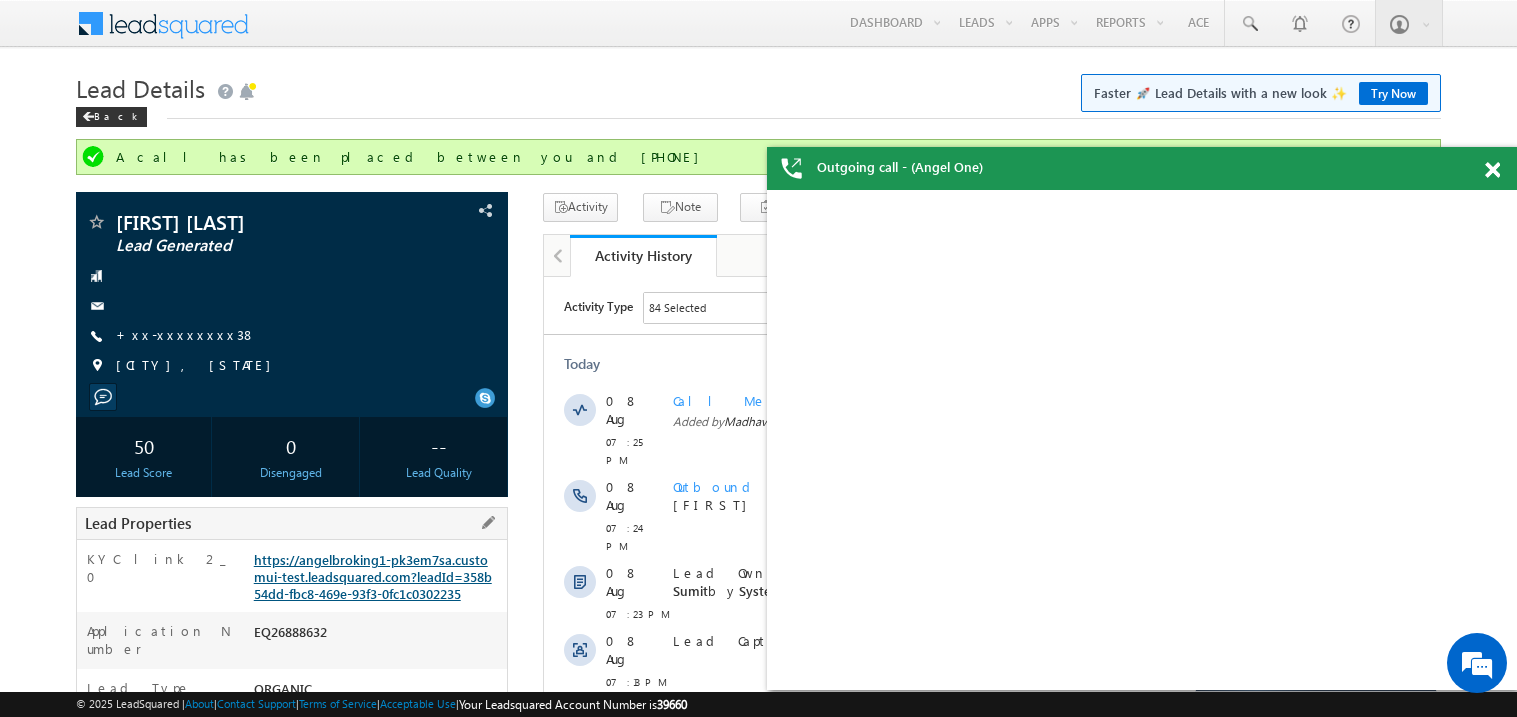 click on "https://angelbroking1-pk3em7sa.customui-test.leadsquared.com?leadId=358b54dd-fbc8-469e-93f3-0fc1c0302235" at bounding box center (373, 576) 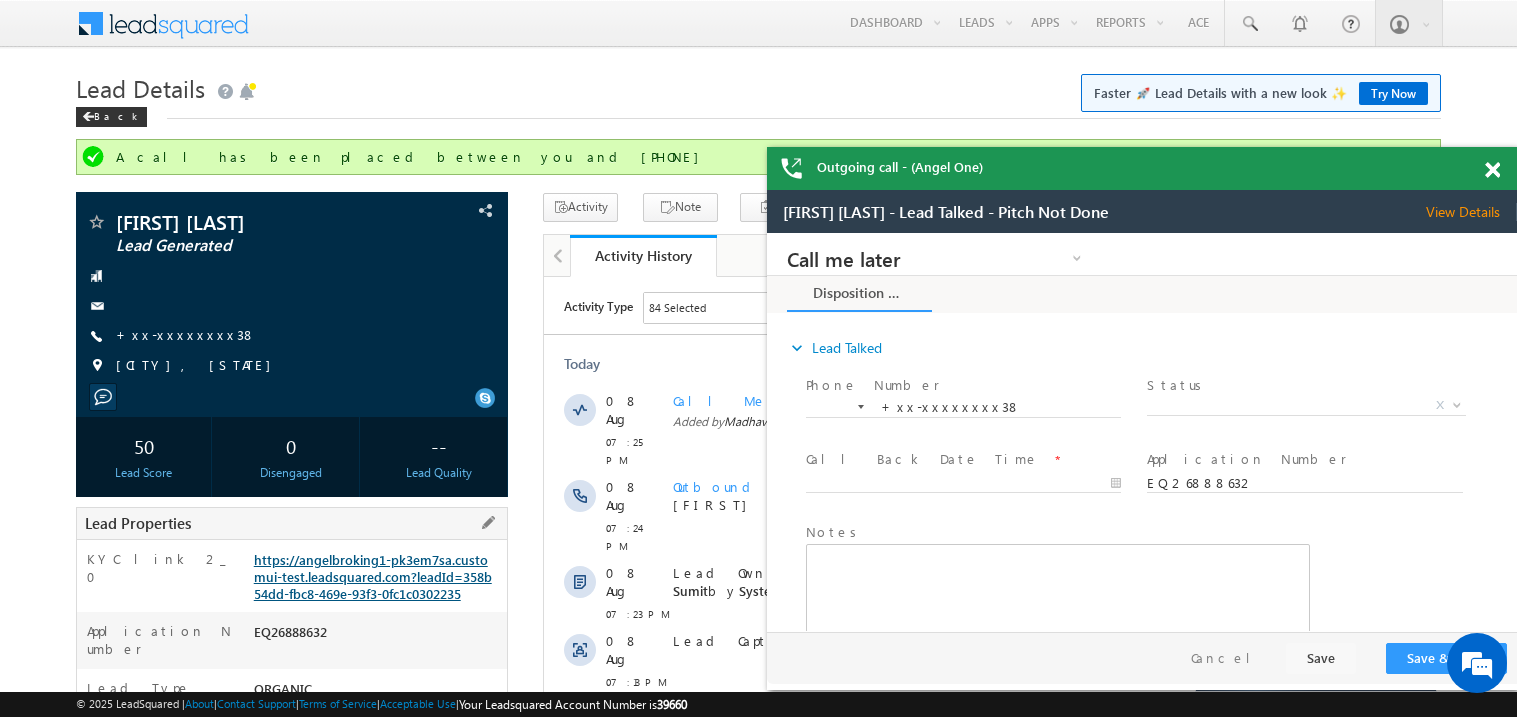 scroll, scrollTop: 0, scrollLeft: 0, axis: both 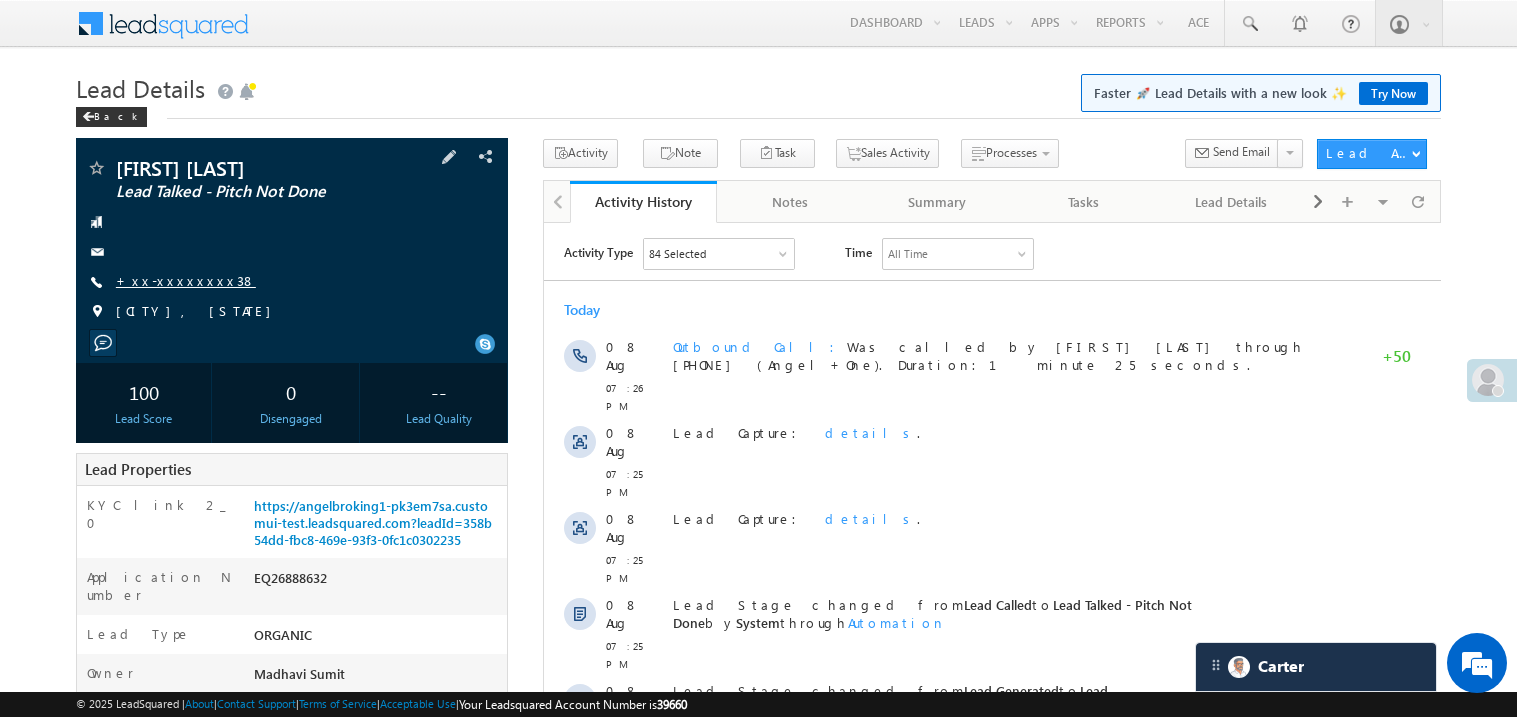 click on "+xx-xxxxxxxx38" at bounding box center [186, 280] 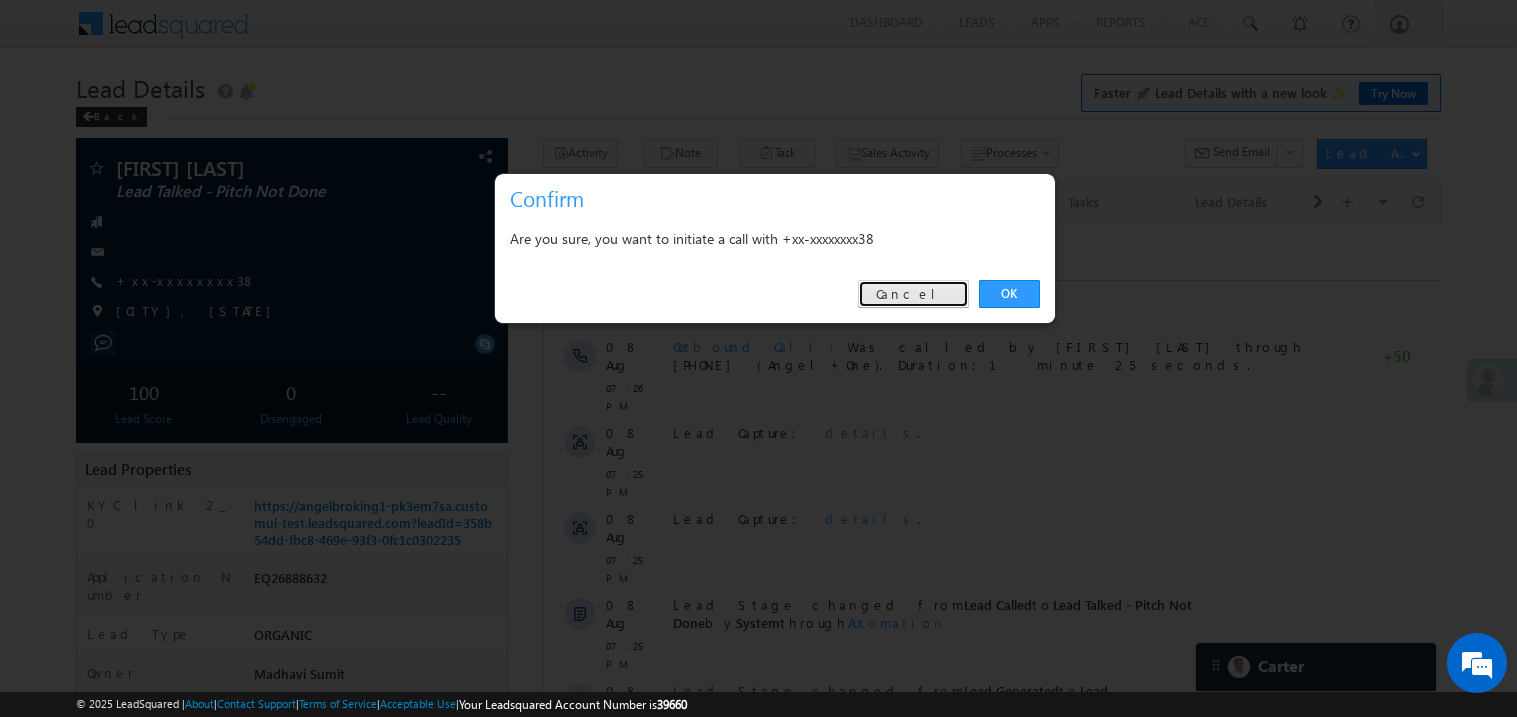 click on "Cancel" at bounding box center (913, 294) 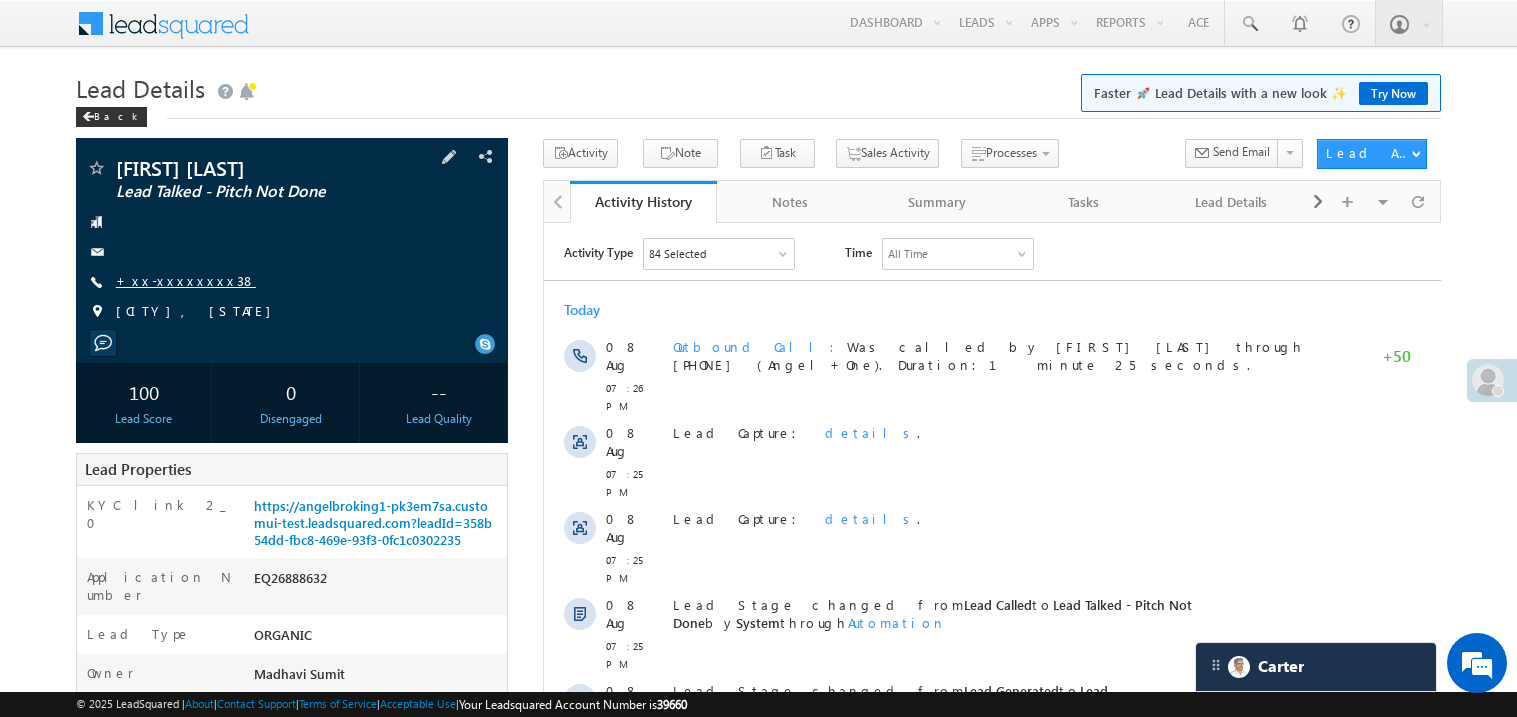 click on "+xx-xxxxxxxx38" at bounding box center (186, 280) 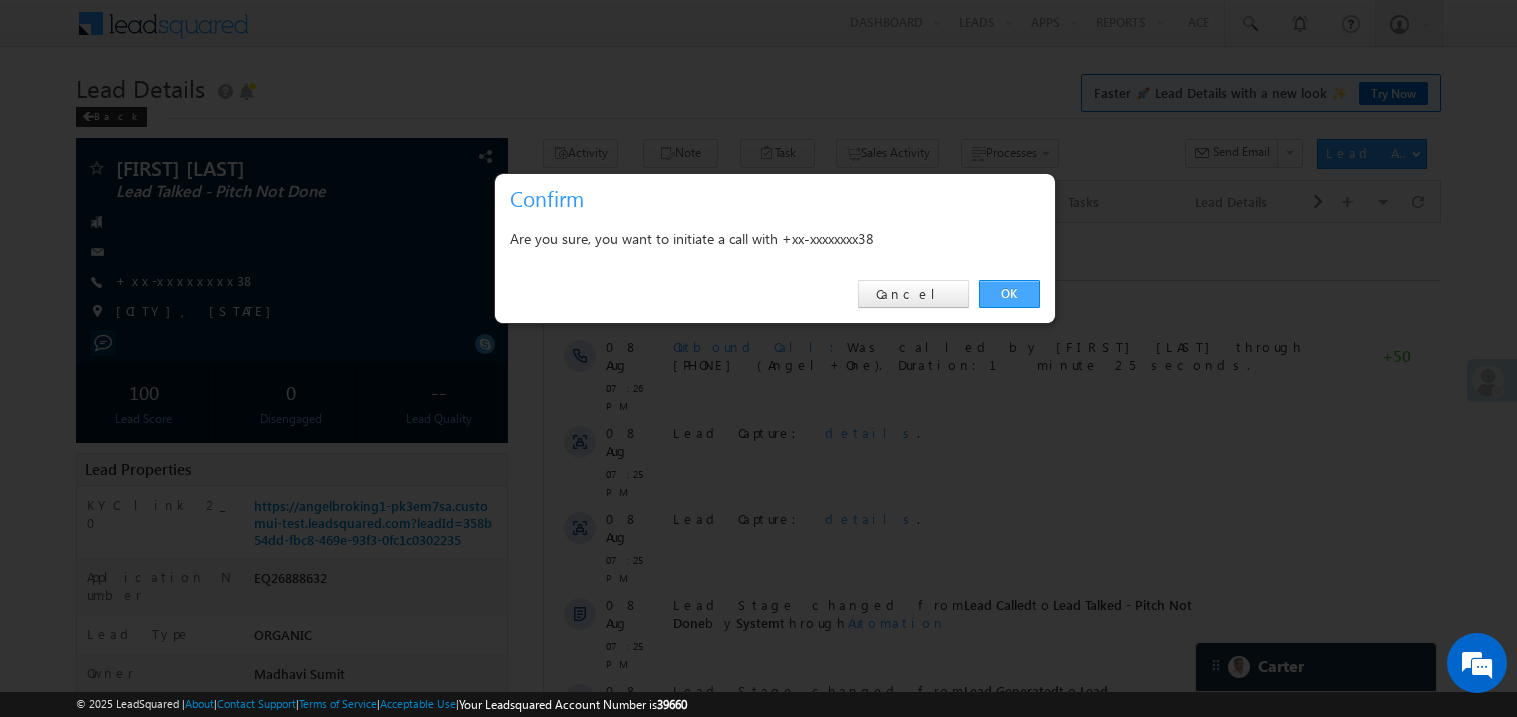 click on "OK" at bounding box center (1009, 294) 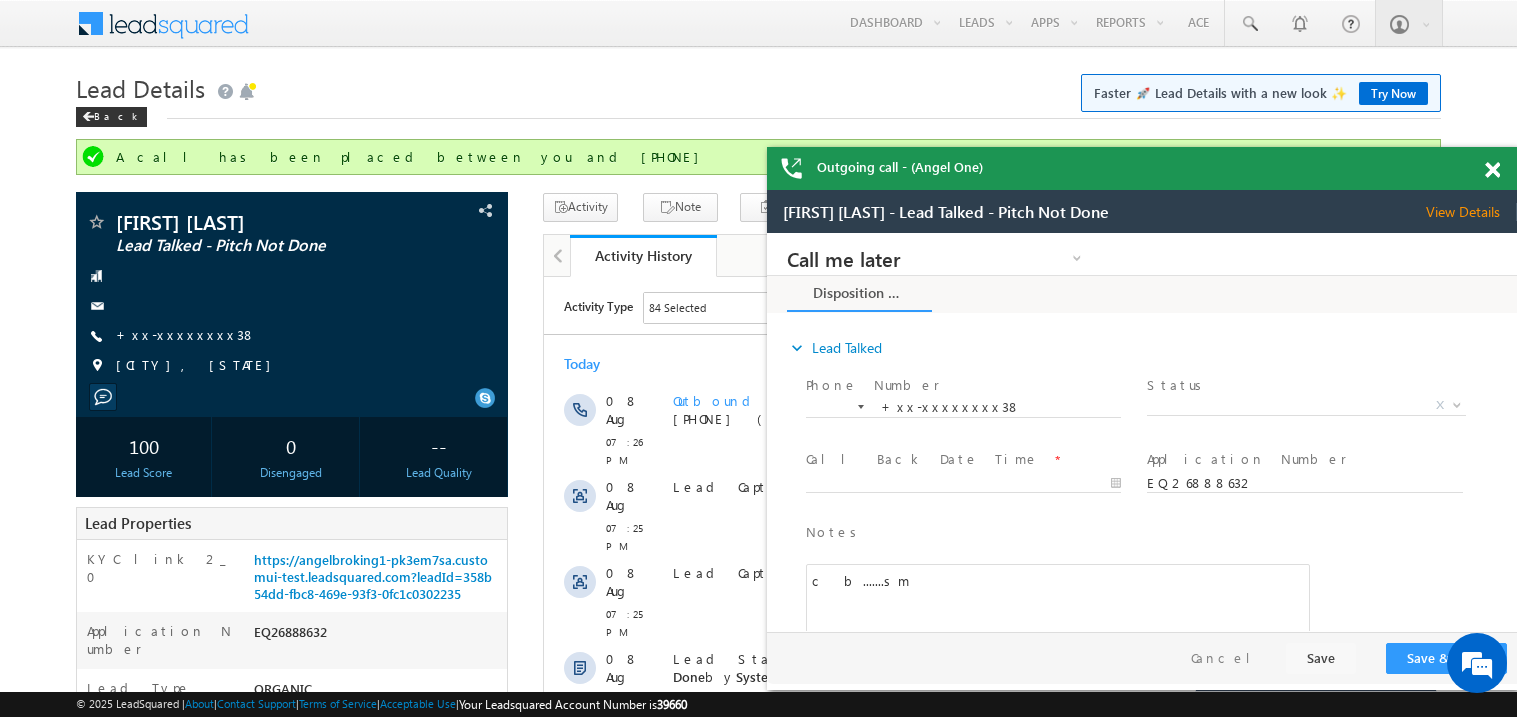 scroll, scrollTop: 0, scrollLeft: 0, axis: both 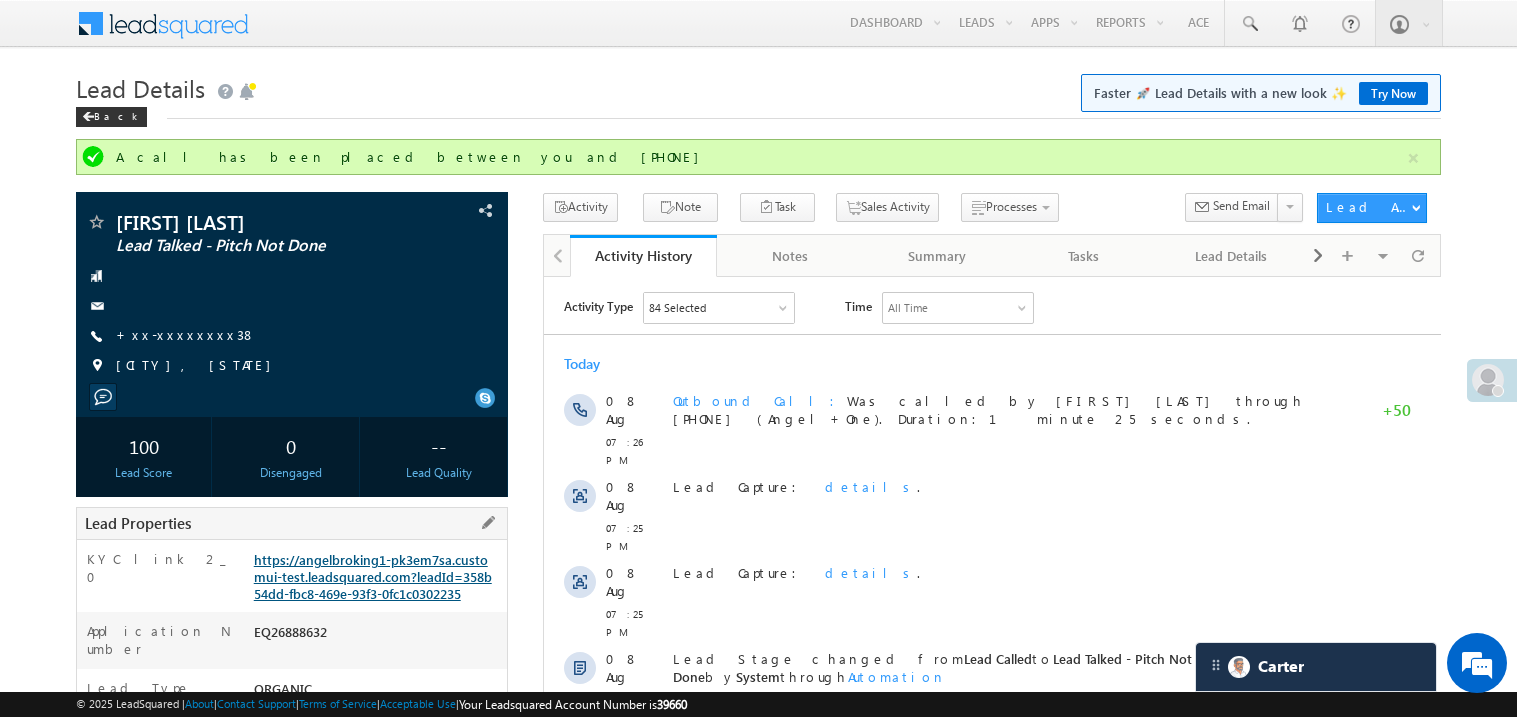 click on "https://angelbroking1-pk3em7sa.customui-test.leadsquared.com?leadId=358b54dd-fbc8-469e-93f3-0fc1c0302235" at bounding box center (373, 576) 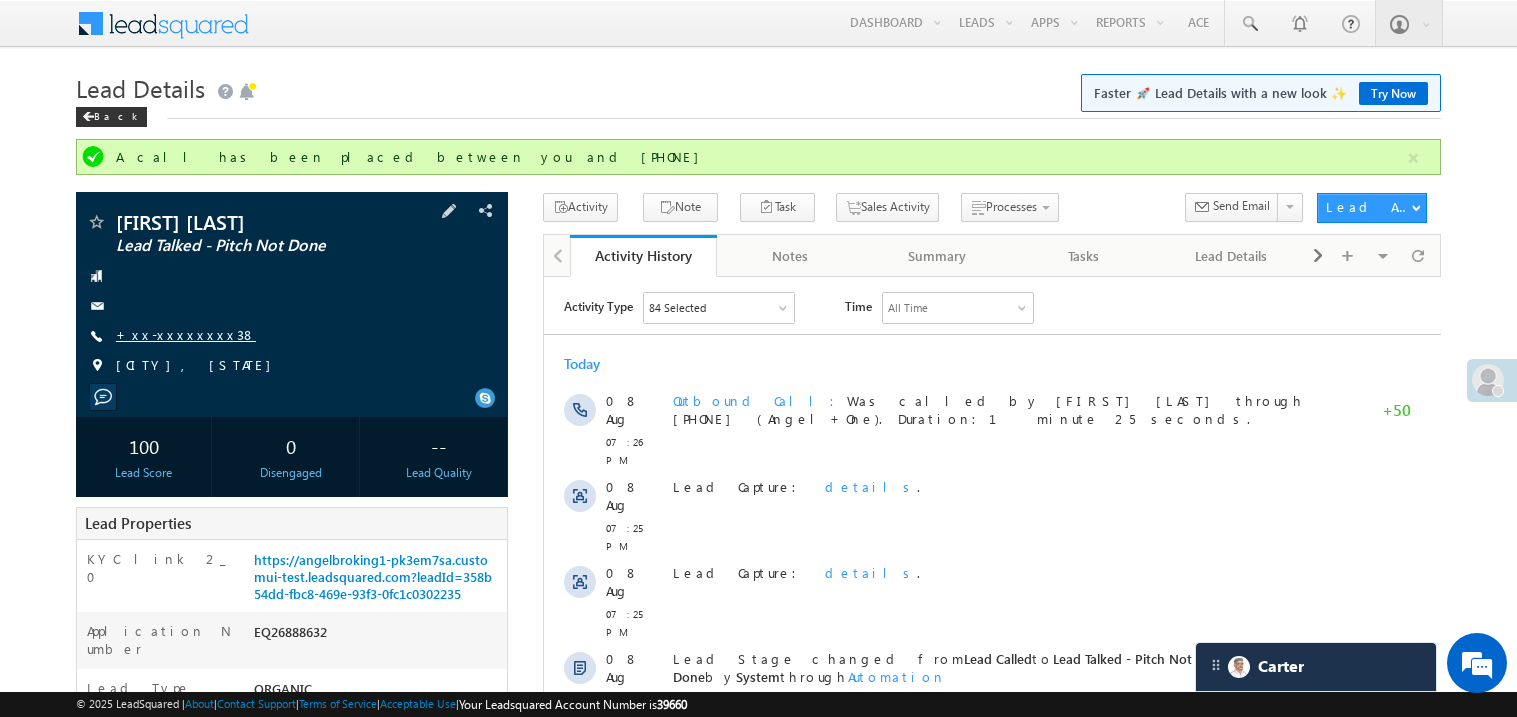 click on "+xx-xxxxxxxx38" at bounding box center (186, 334) 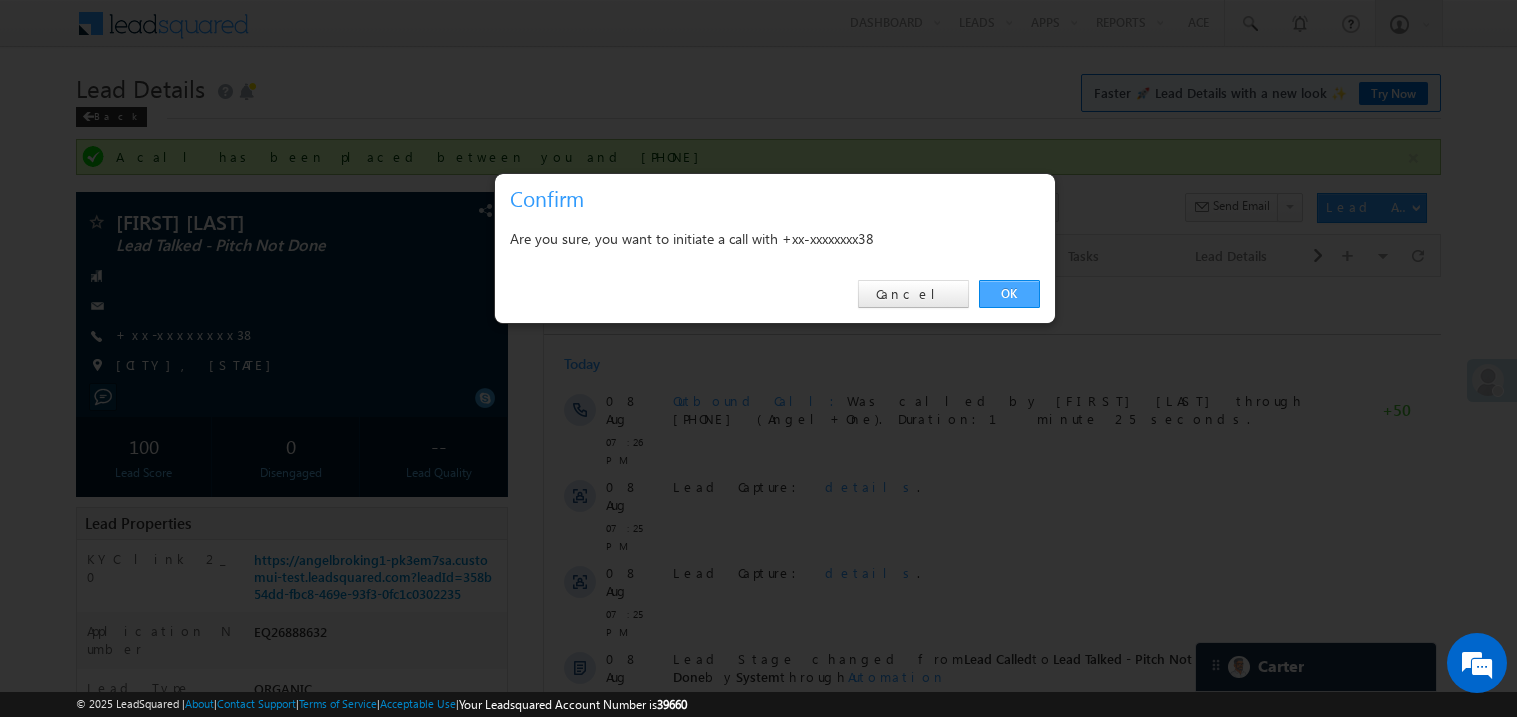 click on "OK" at bounding box center [1009, 294] 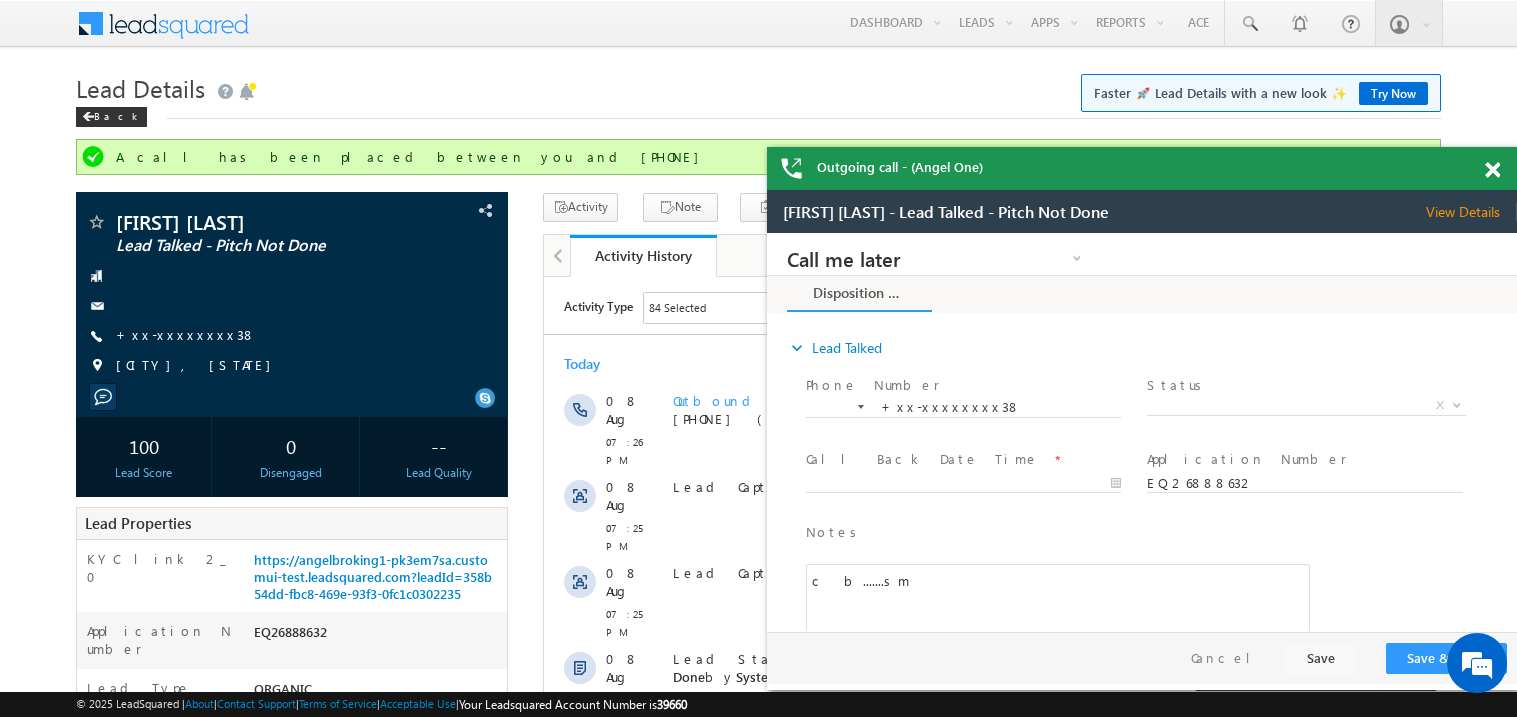 scroll, scrollTop: 0, scrollLeft: 0, axis: both 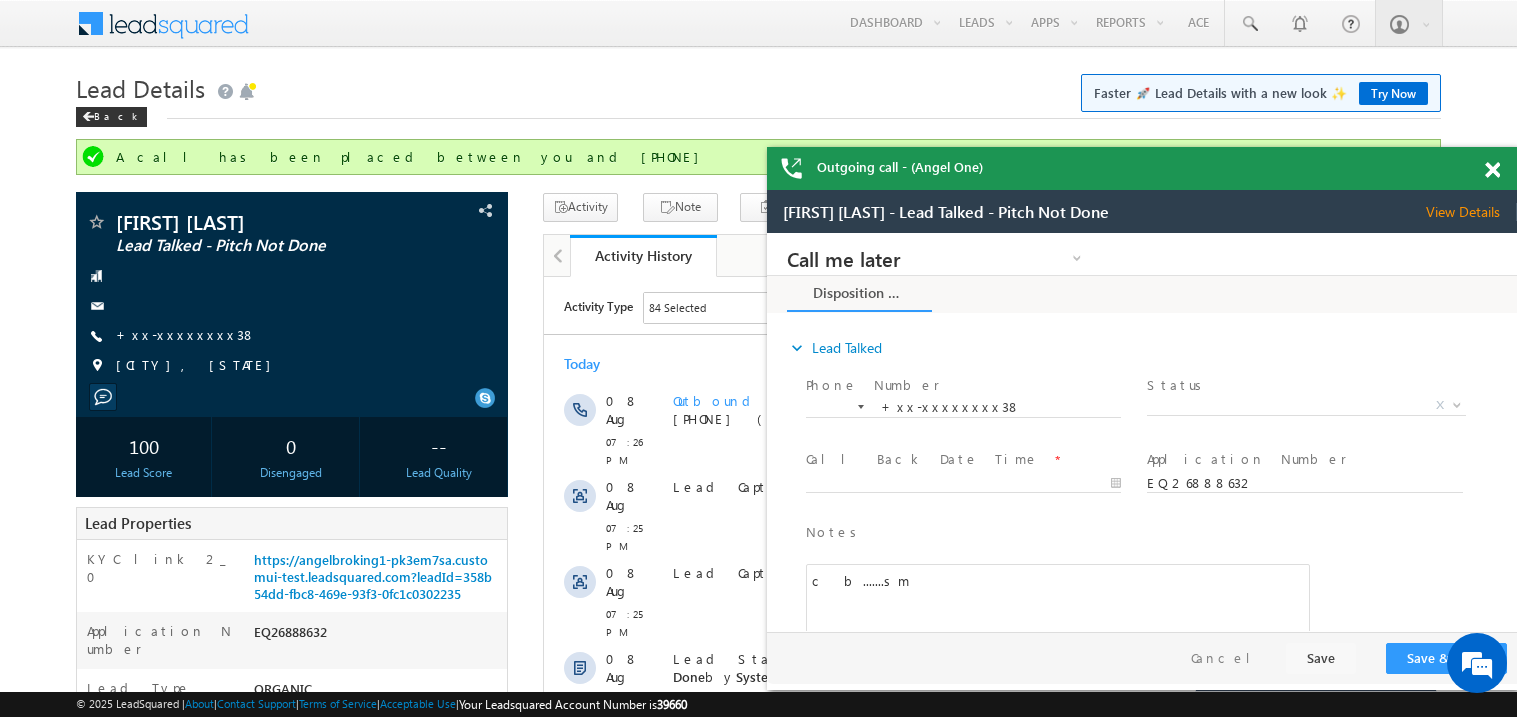 click at bounding box center (1492, 170) 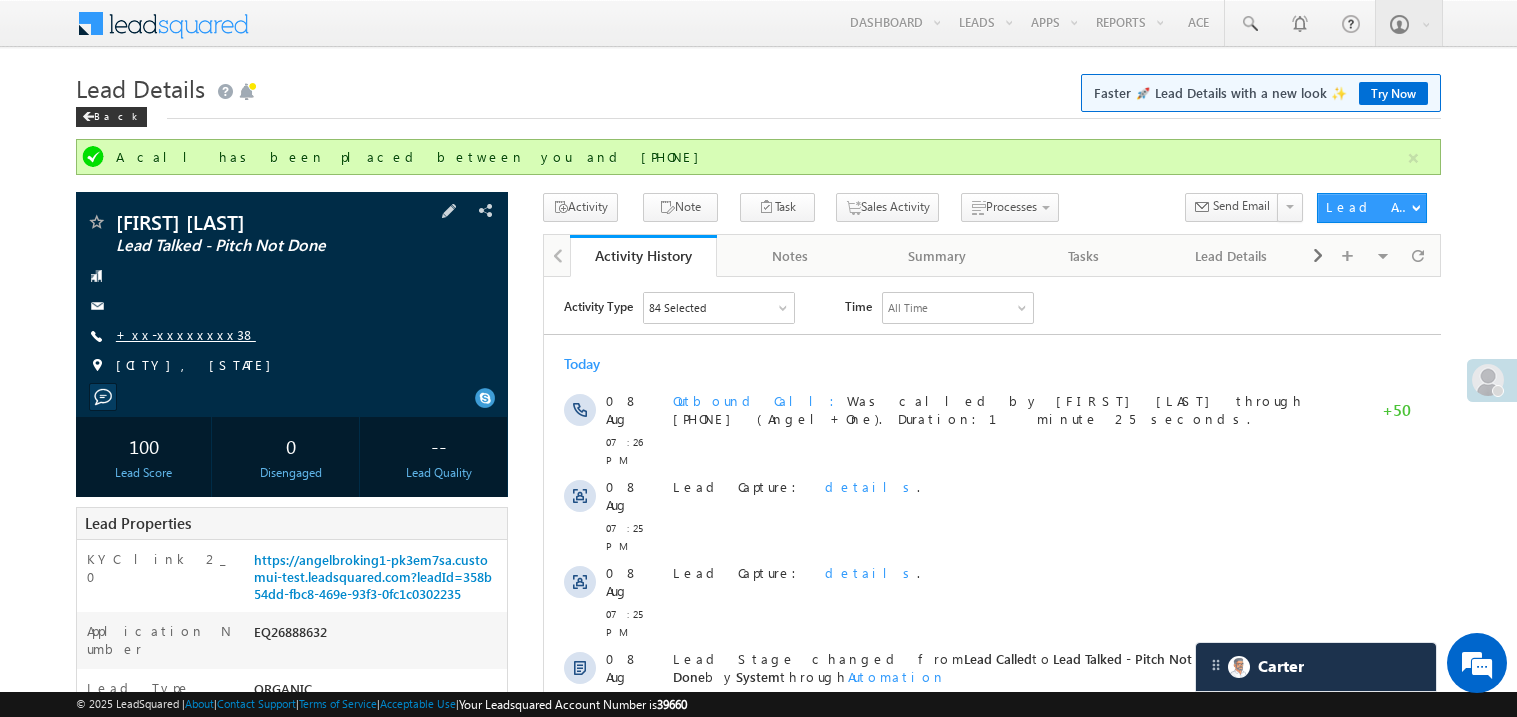 click on "+xx-xxxxxxxx38" at bounding box center (186, 334) 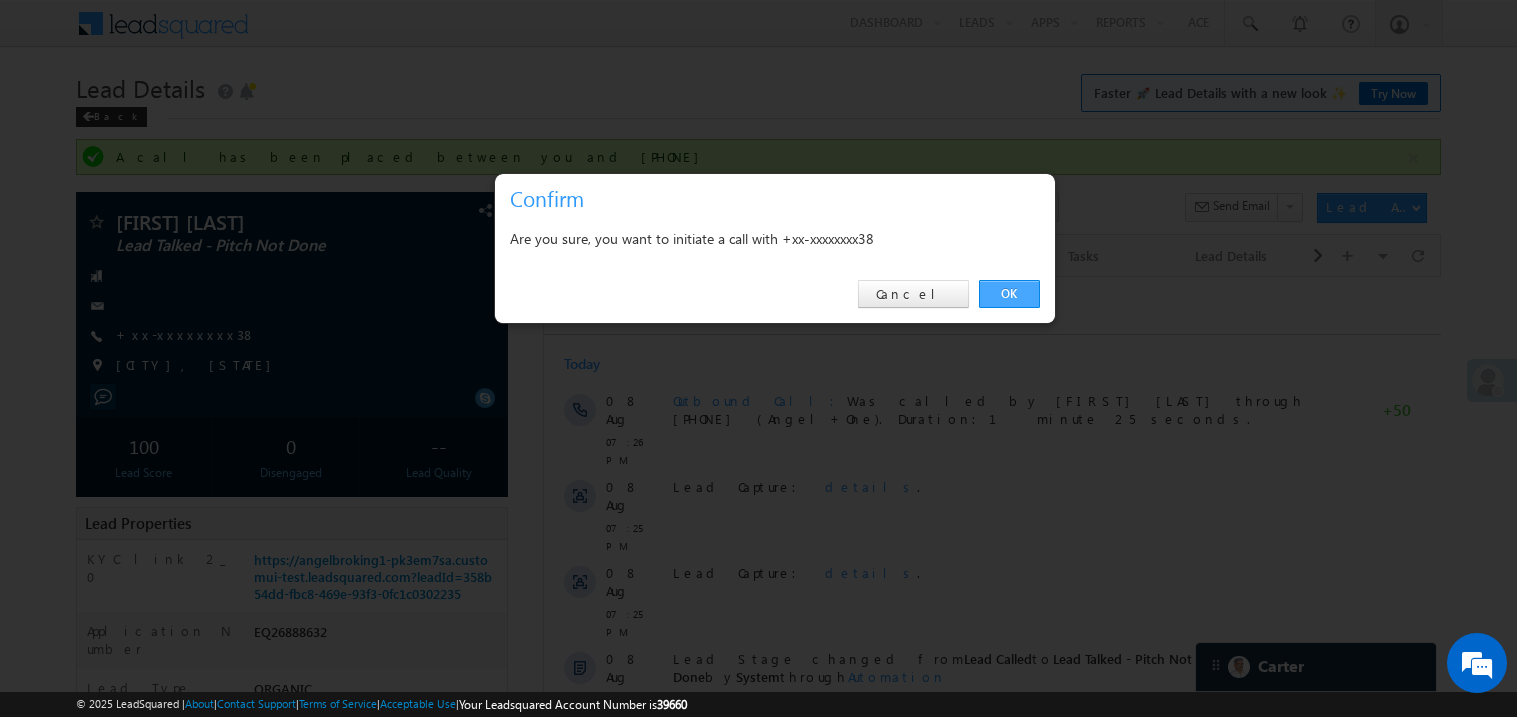 click on "OK" at bounding box center (1009, 294) 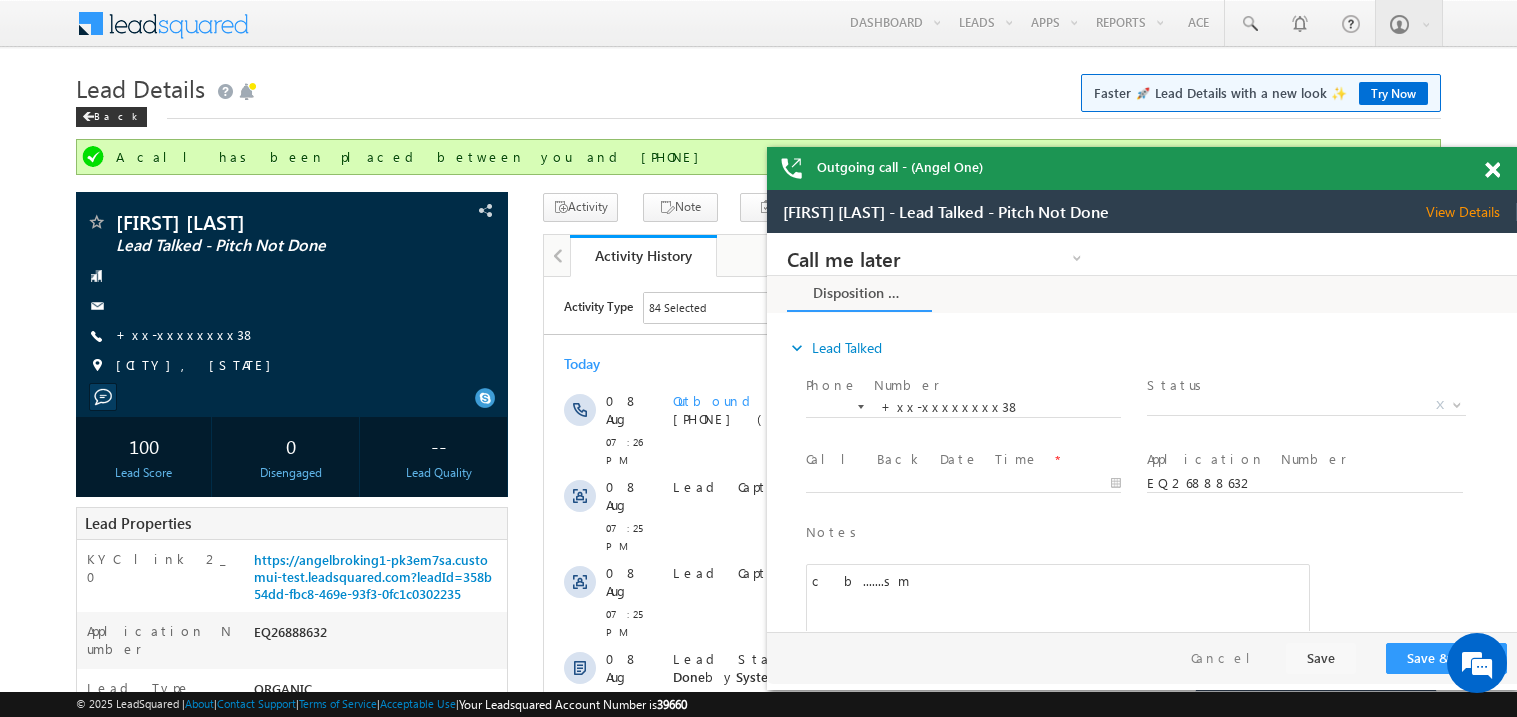 scroll, scrollTop: 0, scrollLeft: 0, axis: both 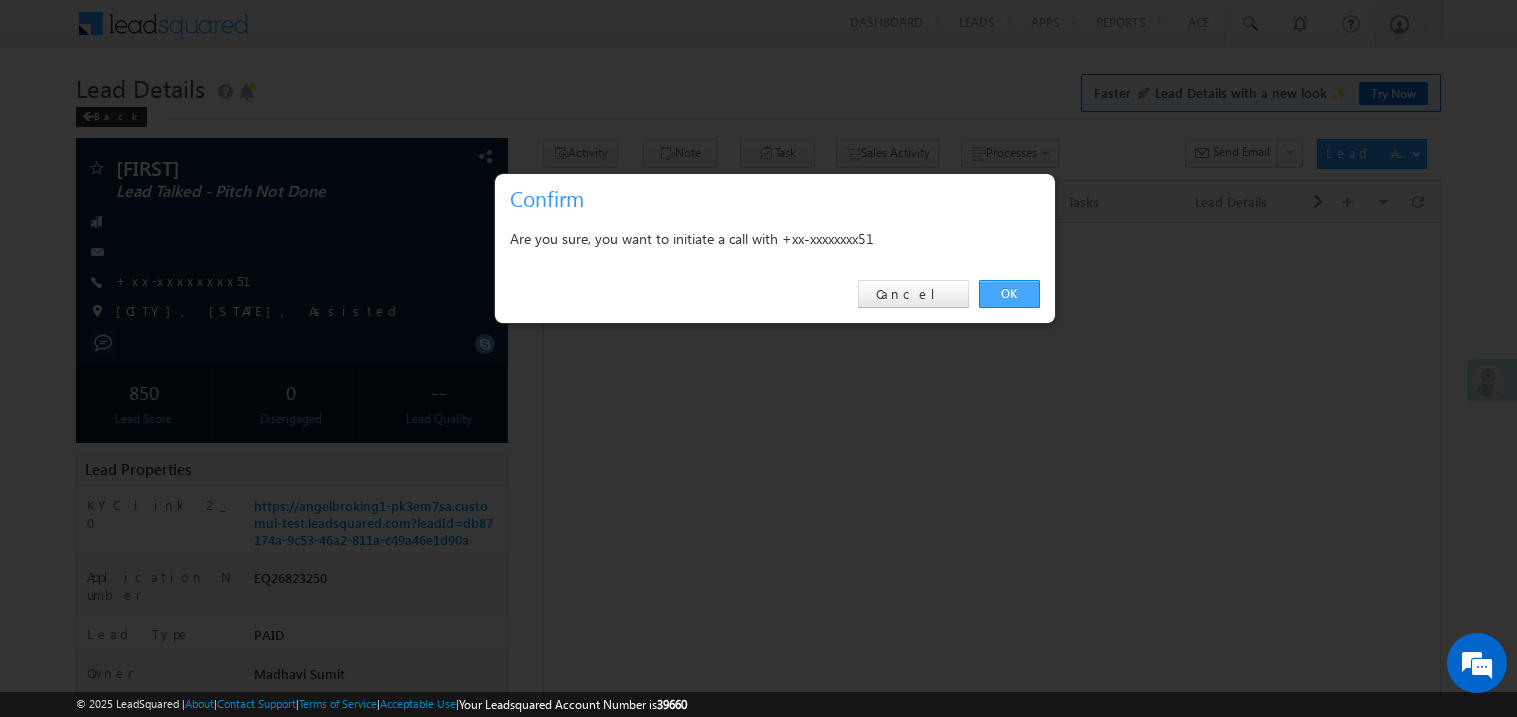 click on "OK" at bounding box center [1009, 294] 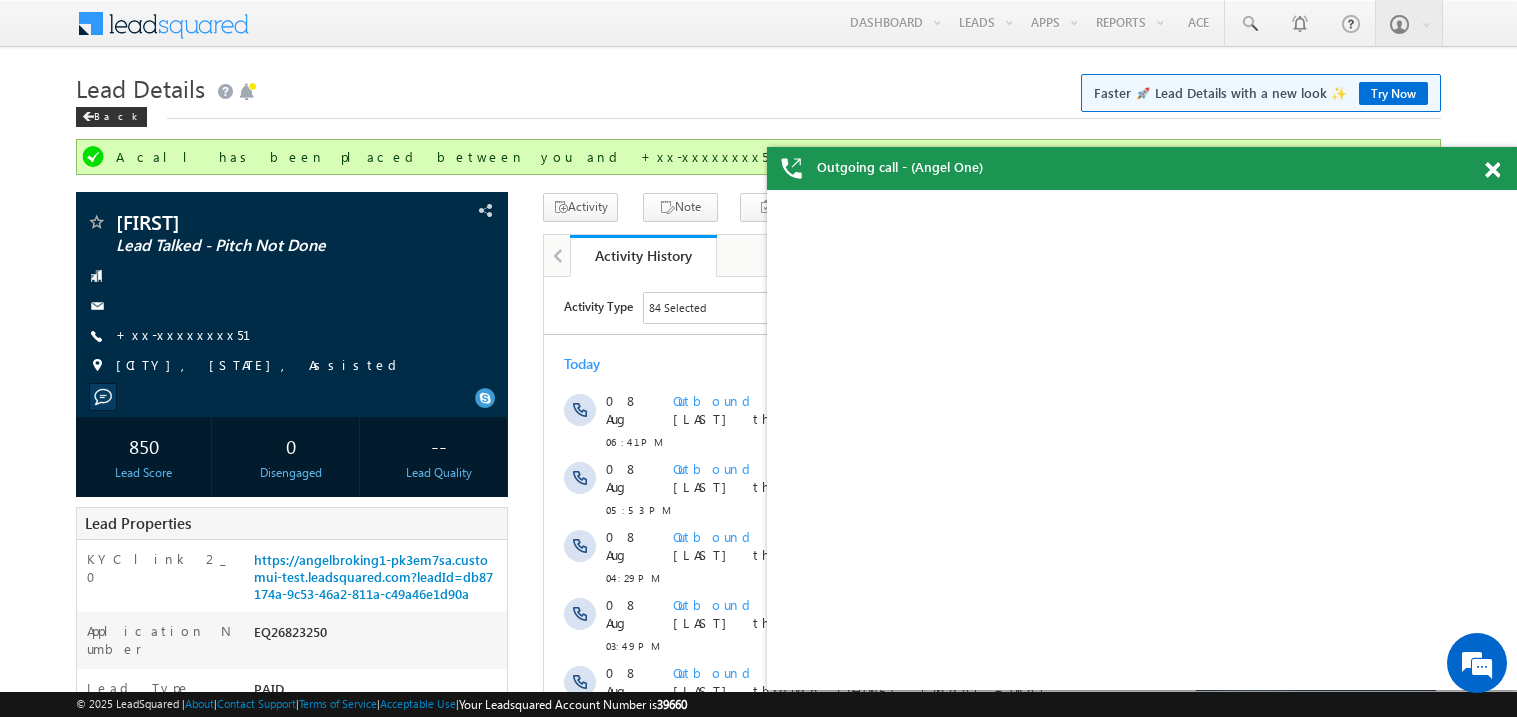 scroll, scrollTop: 0, scrollLeft: 0, axis: both 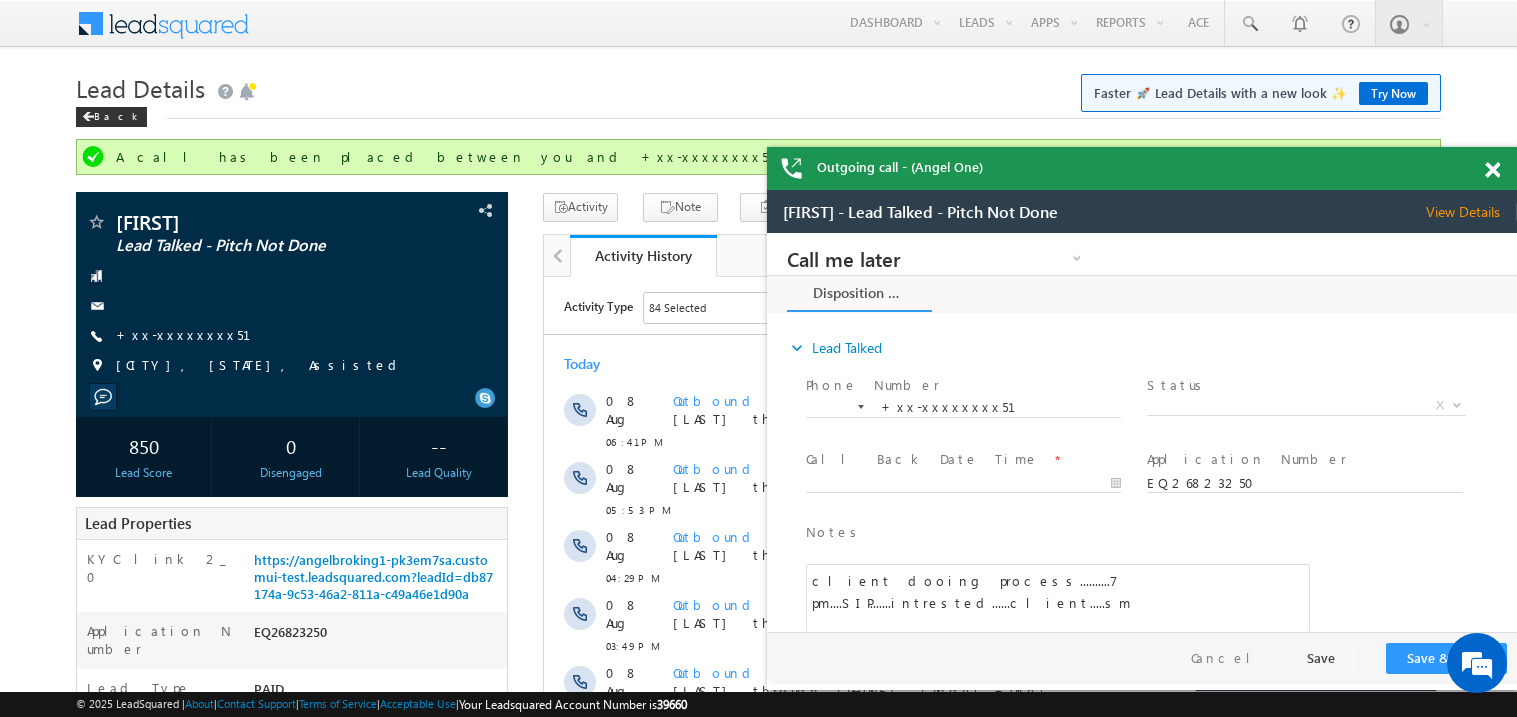 click at bounding box center (1492, 170) 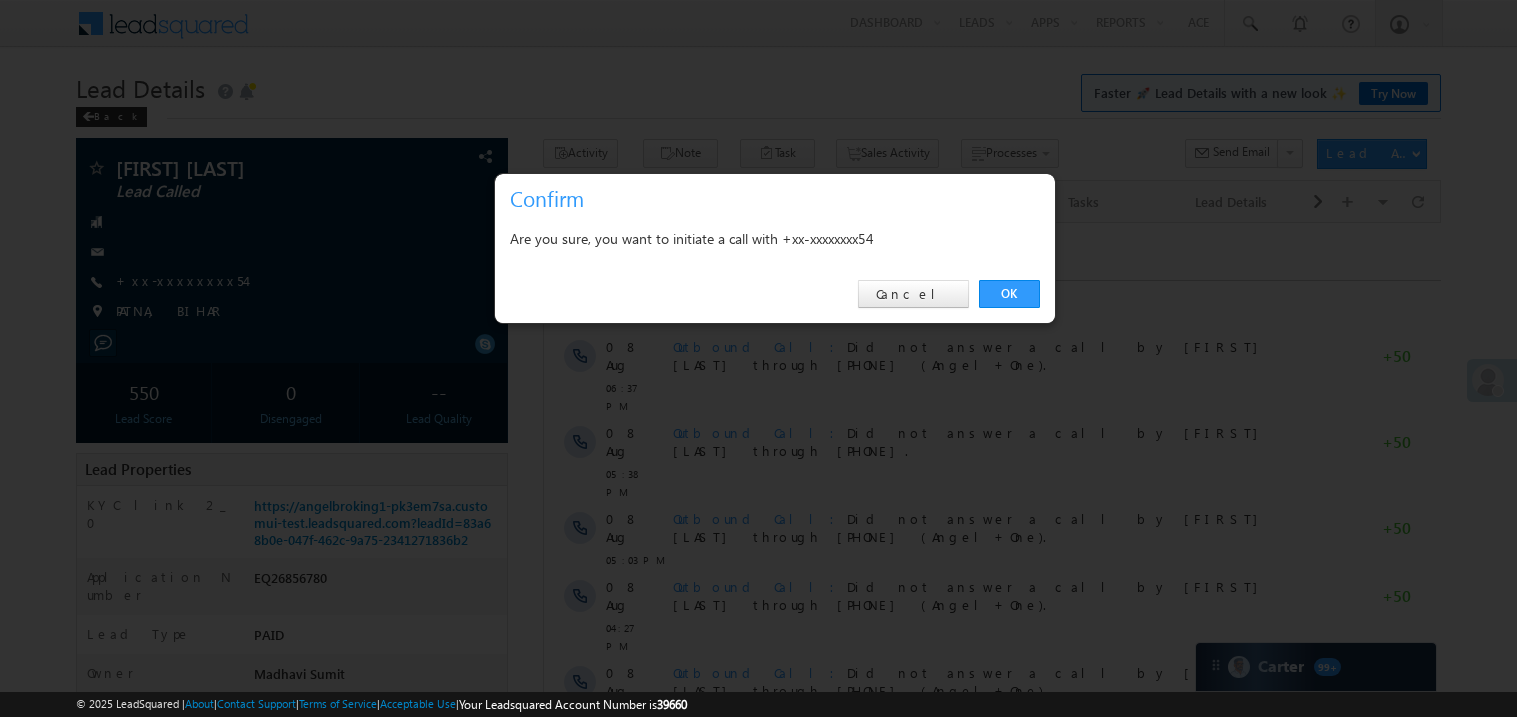scroll, scrollTop: 0, scrollLeft: 0, axis: both 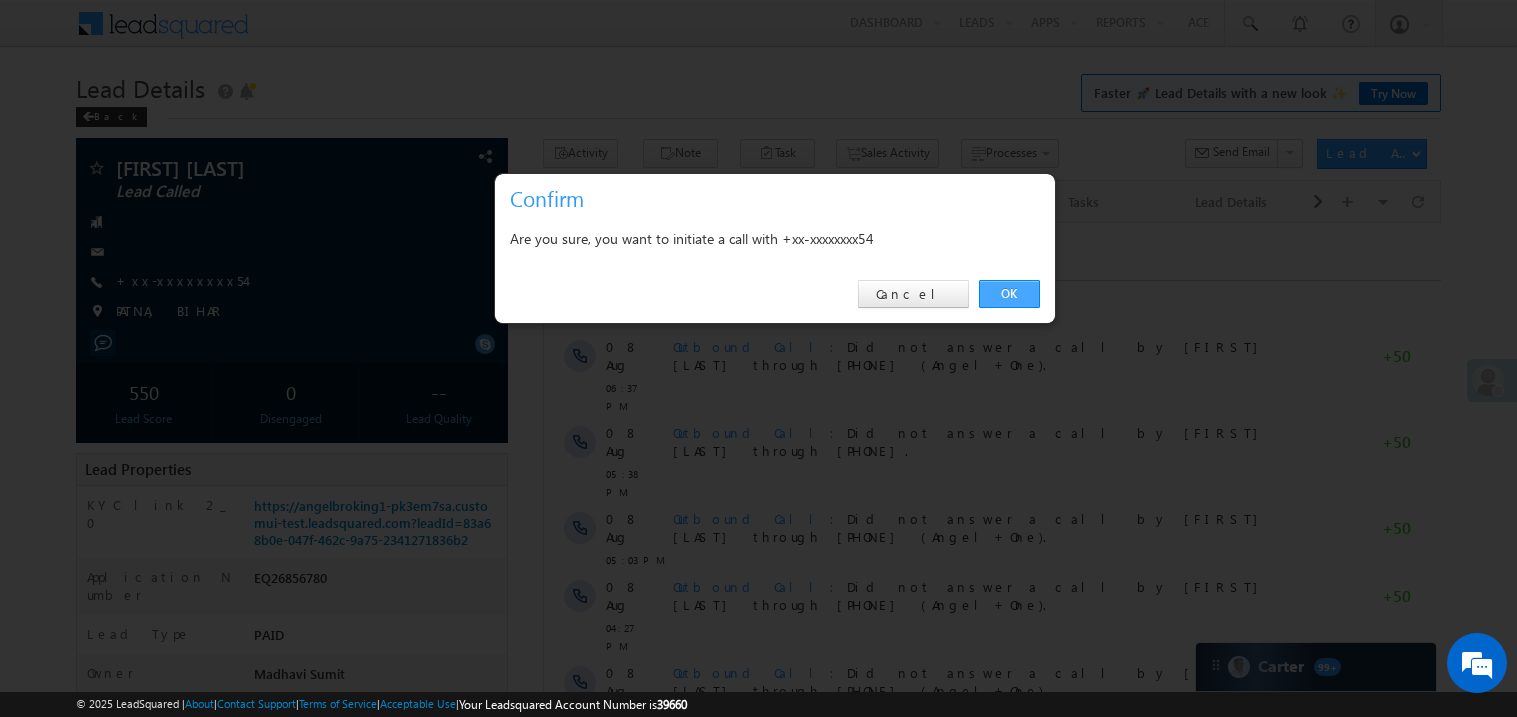 click on "OK" at bounding box center (1009, 294) 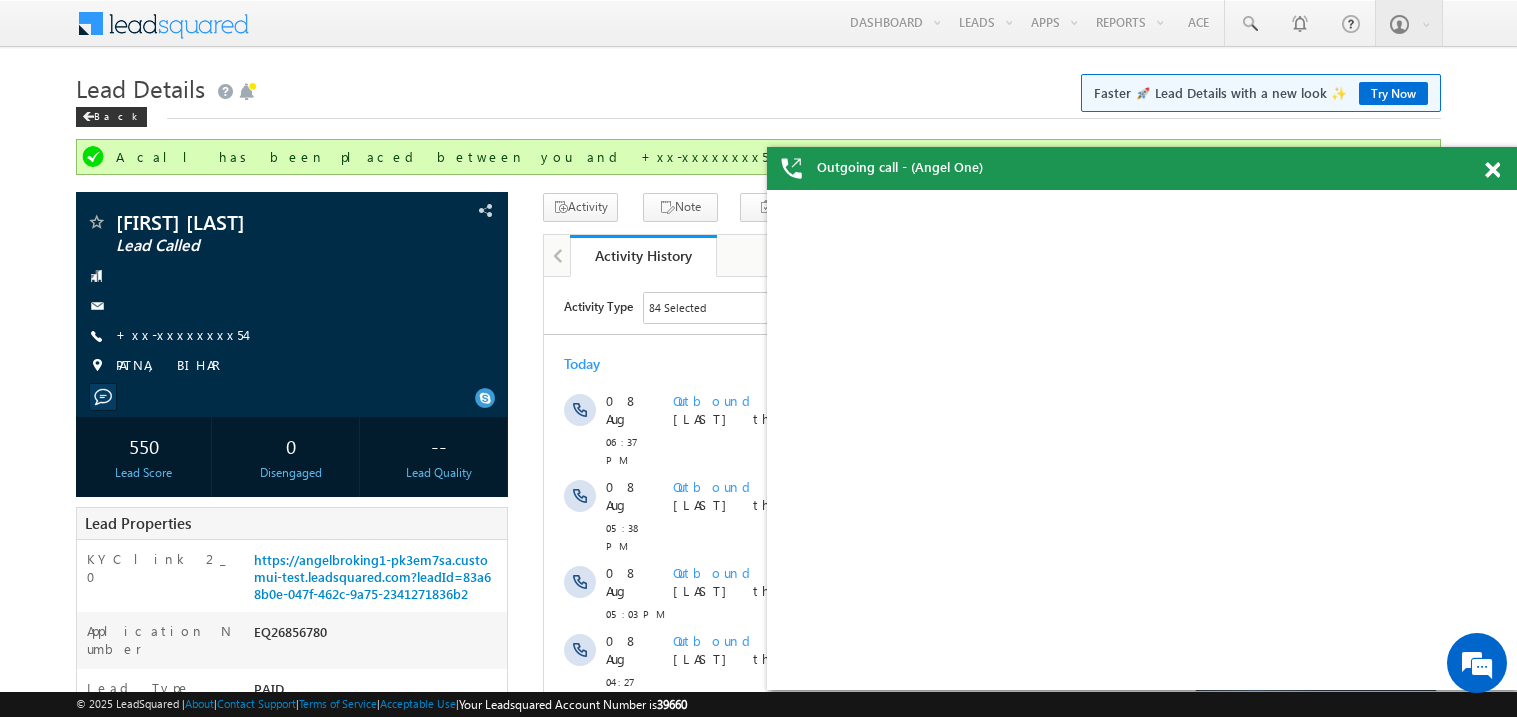 scroll, scrollTop: 0, scrollLeft: 0, axis: both 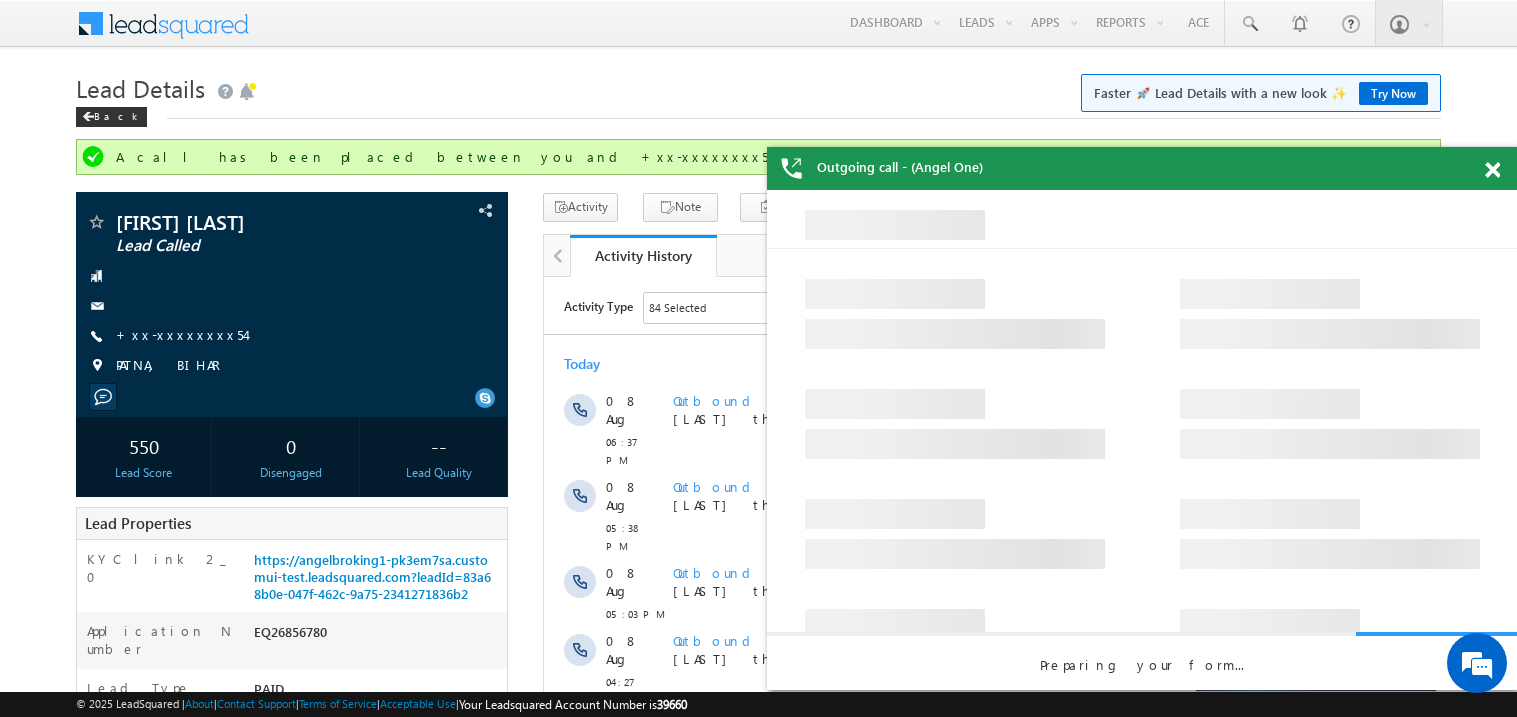 click at bounding box center [1492, 170] 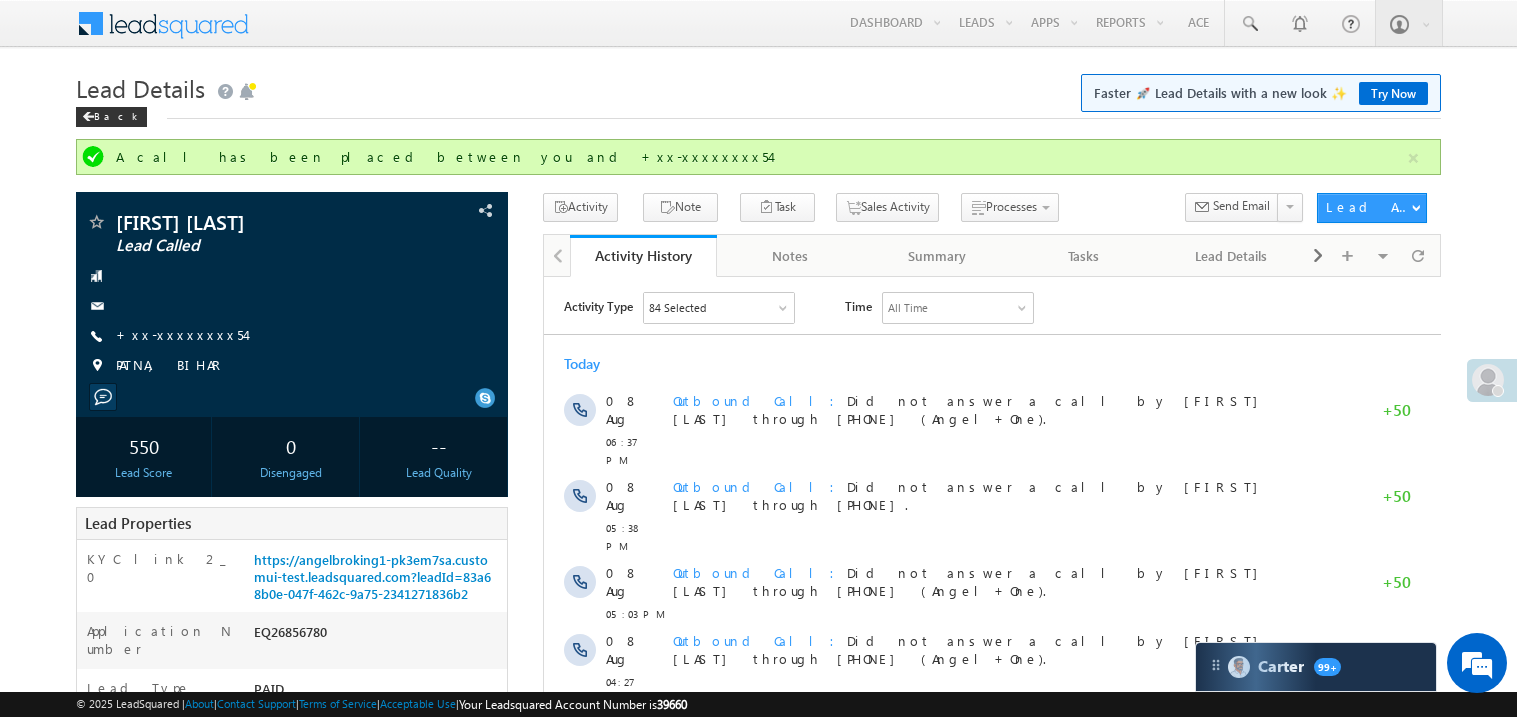 scroll, scrollTop: 0, scrollLeft: 0, axis: both 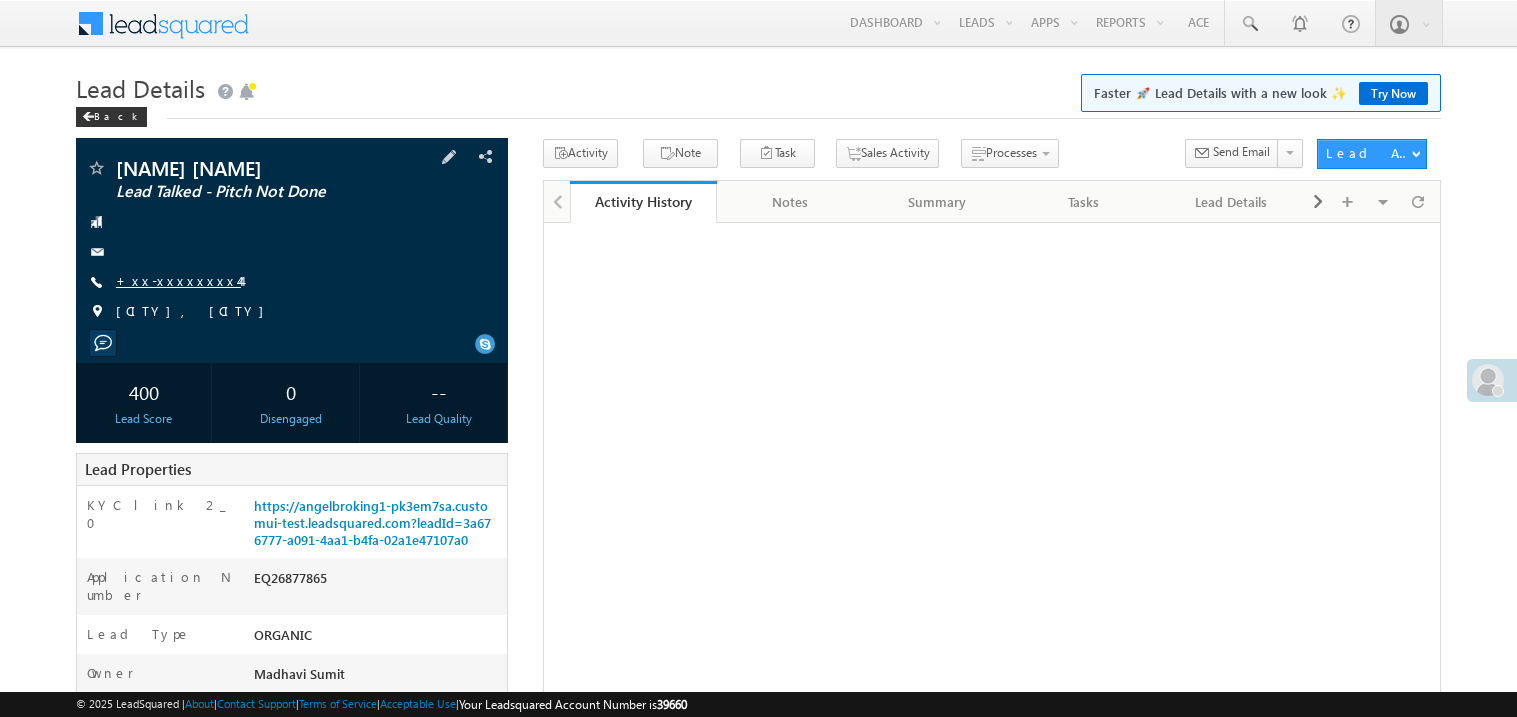 click on "+xx-xxxxxxxx44" at bounding box center [178, 280] 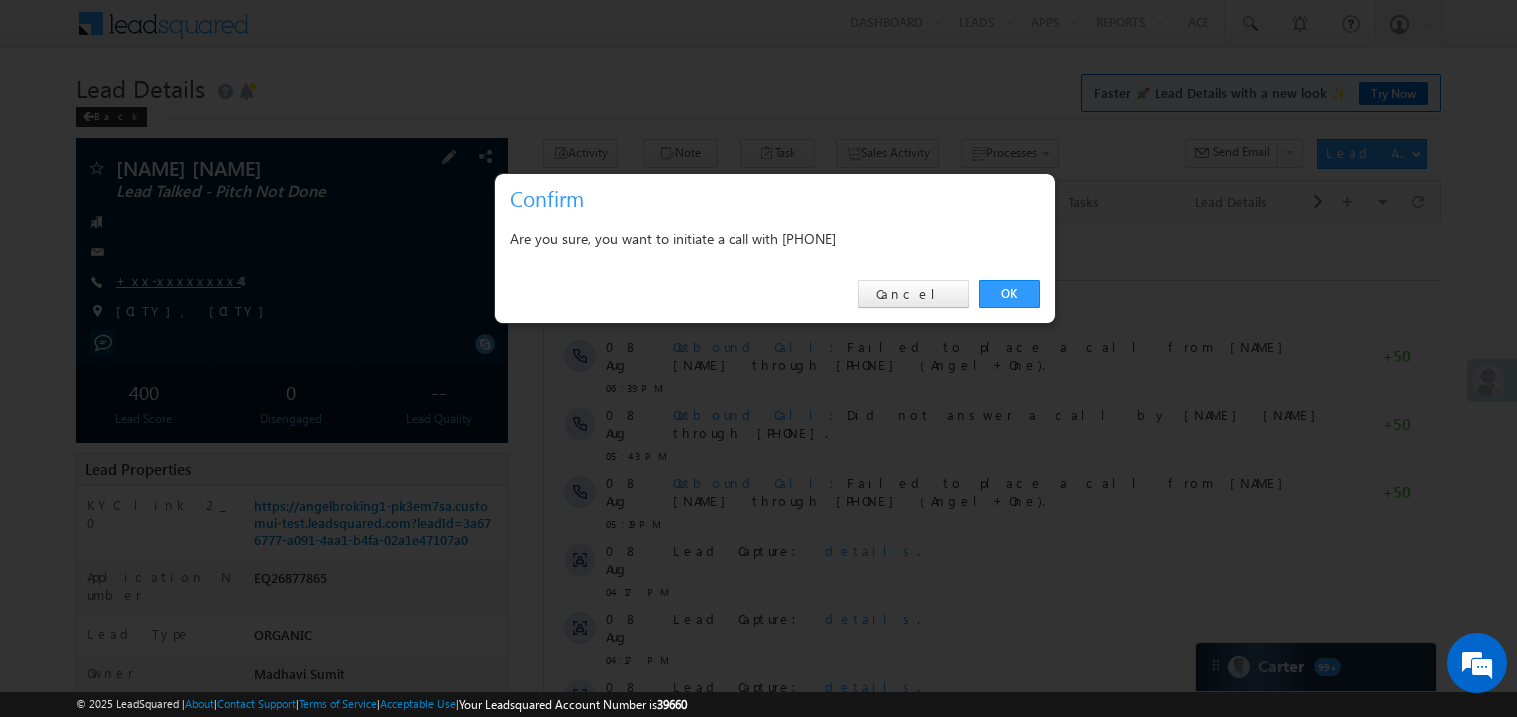 scroll, scrollTop: 0, scrollLeft: 0, axis: both 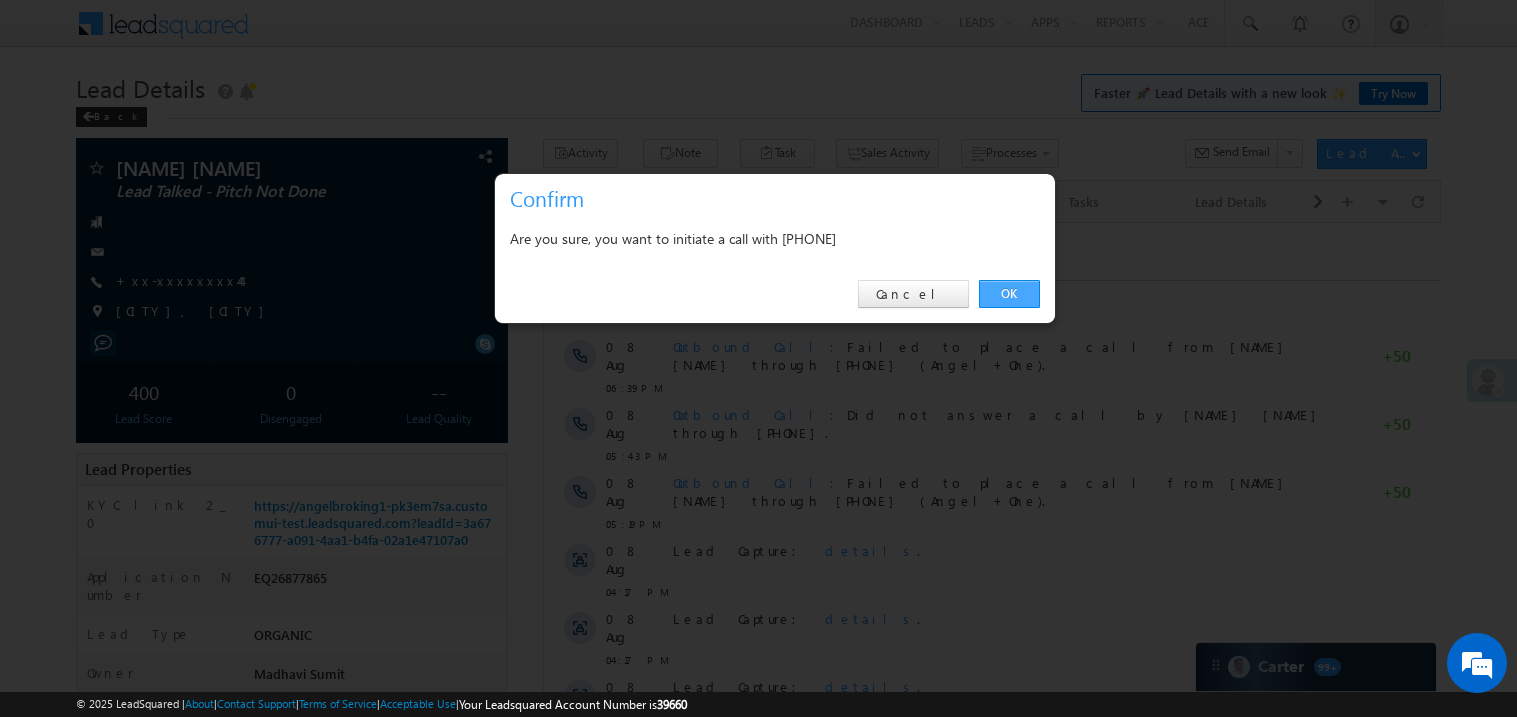 click on "OK" at bounding box center [1009, 294] 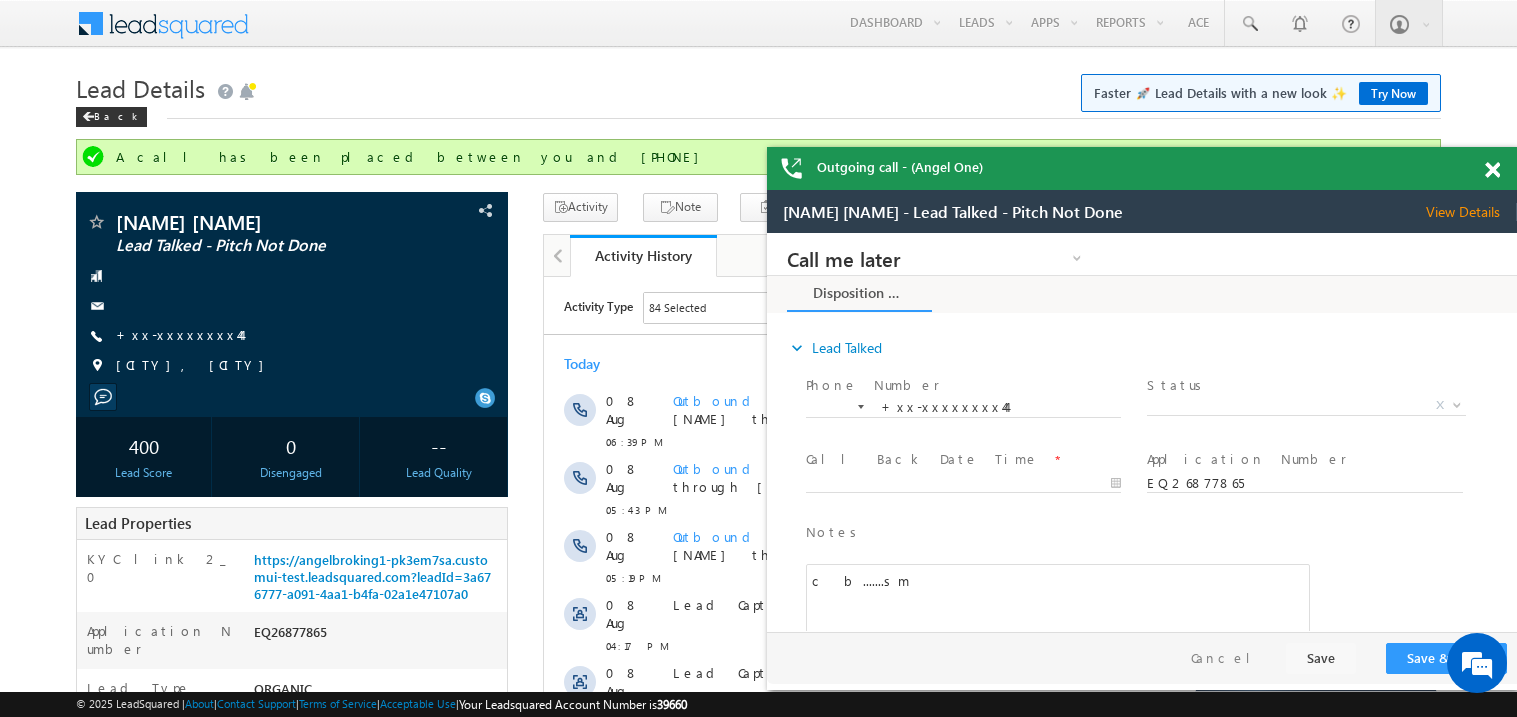 scroll, scrollTop: 0, scrollLeft: 0, axis: both 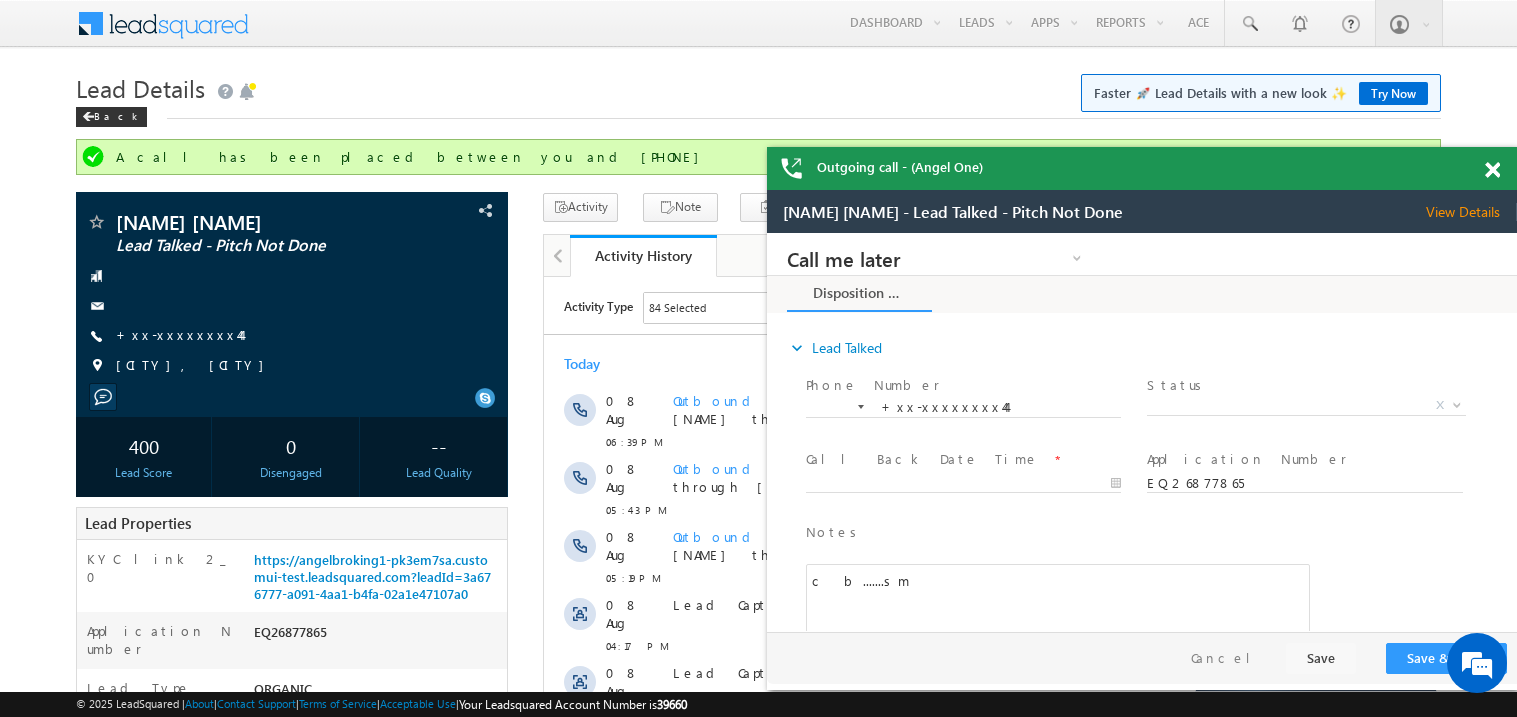 click at bounding box center (1492, 170) 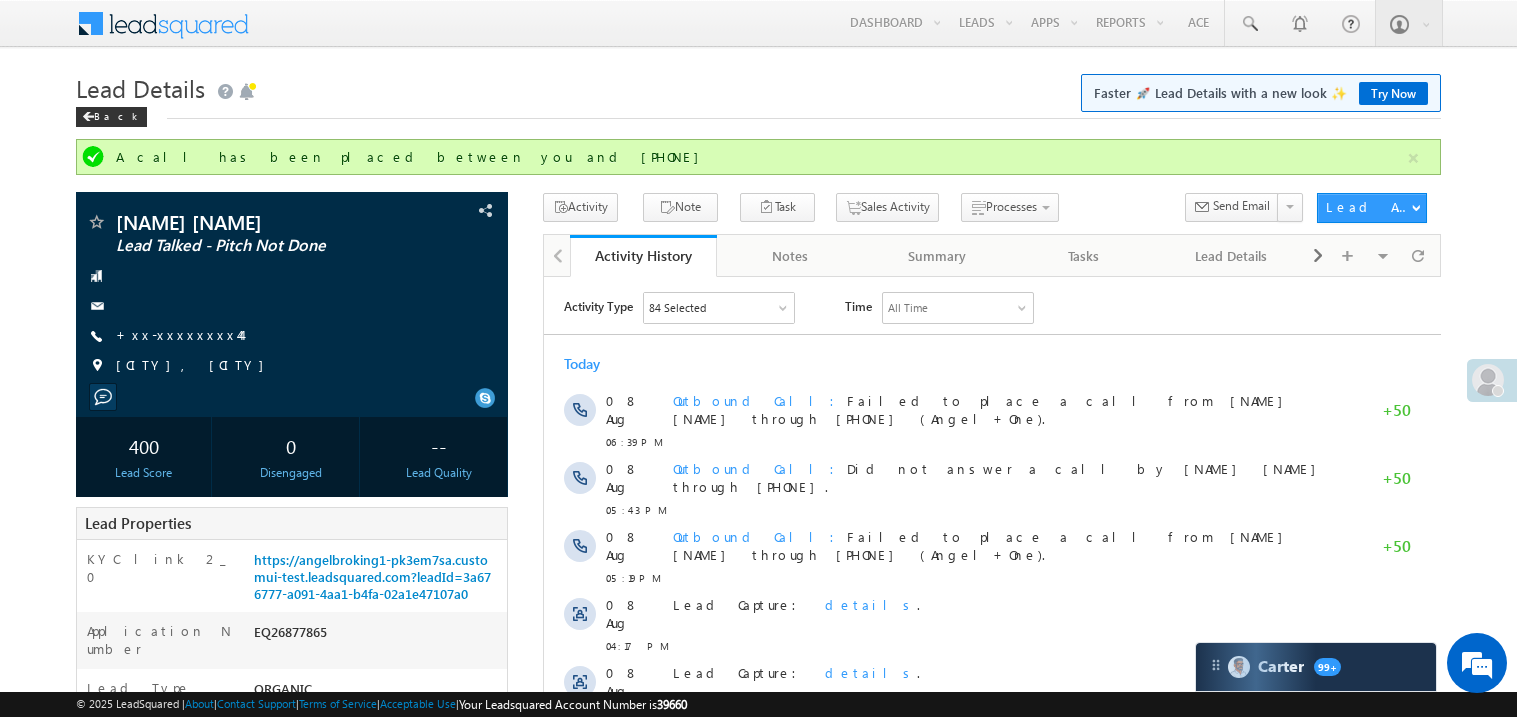 scroll, scrollTop: 0, scrollLeft: 0, axis: both 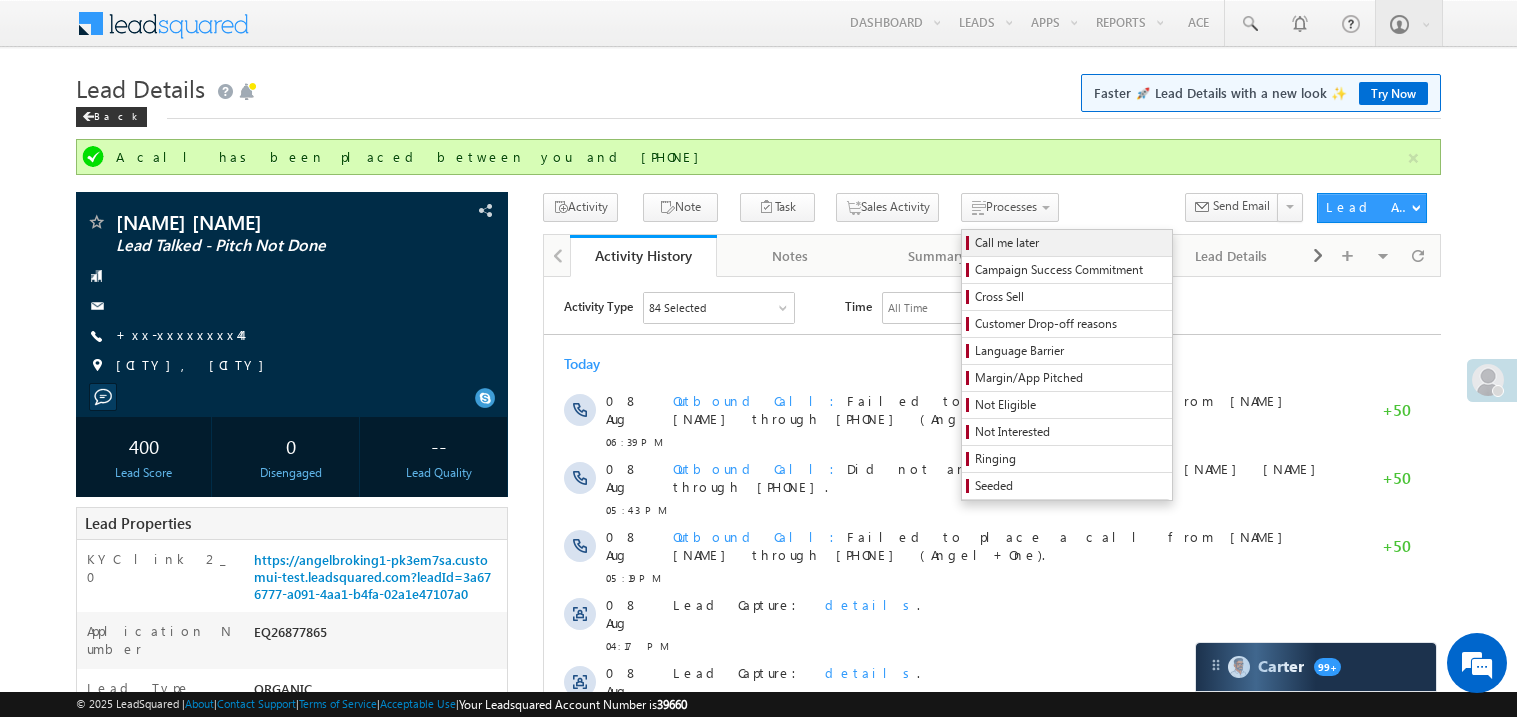 click on "Call me later" at bounding box center [1070, 243] 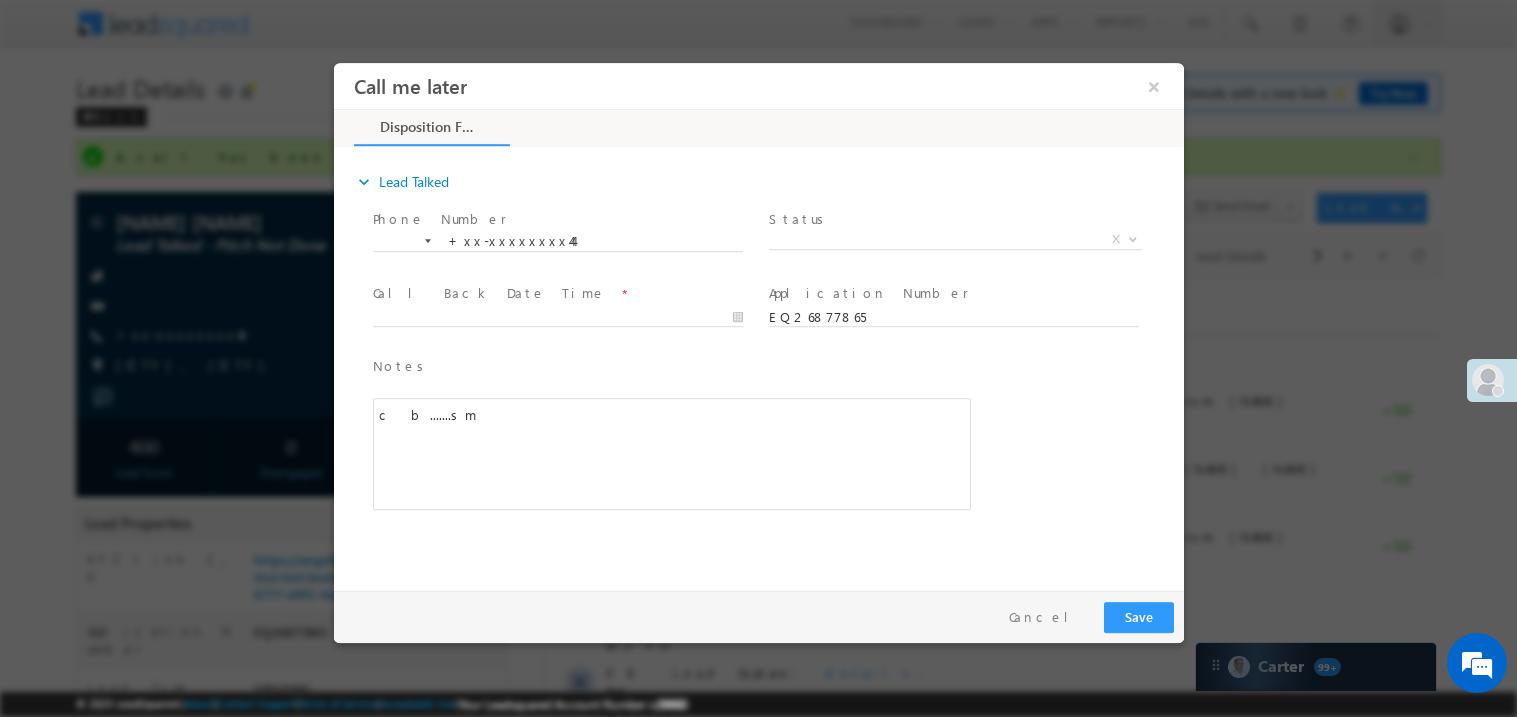 scroll, scrollTop: 0, scrollLeft: 0, axis: both 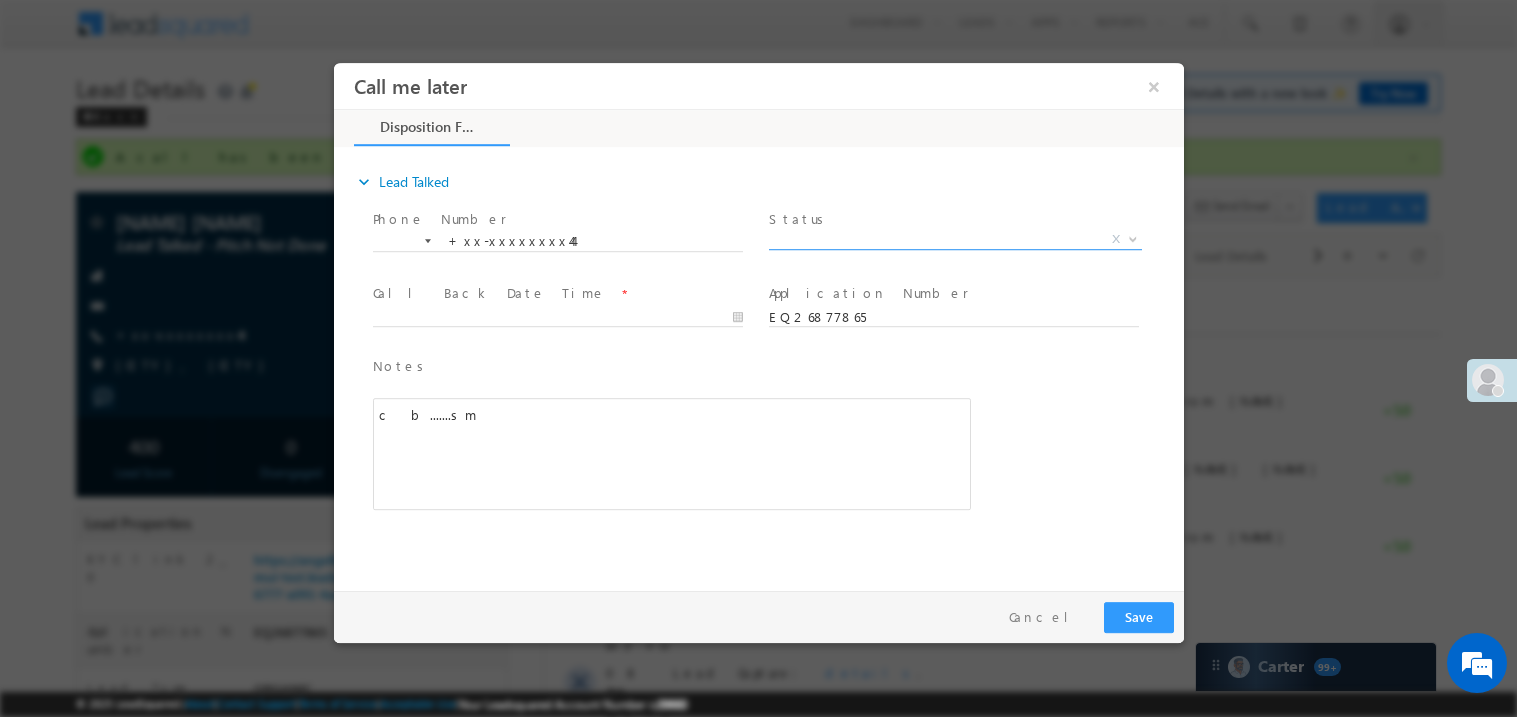 click on "X" at bounding box center [954, 239] 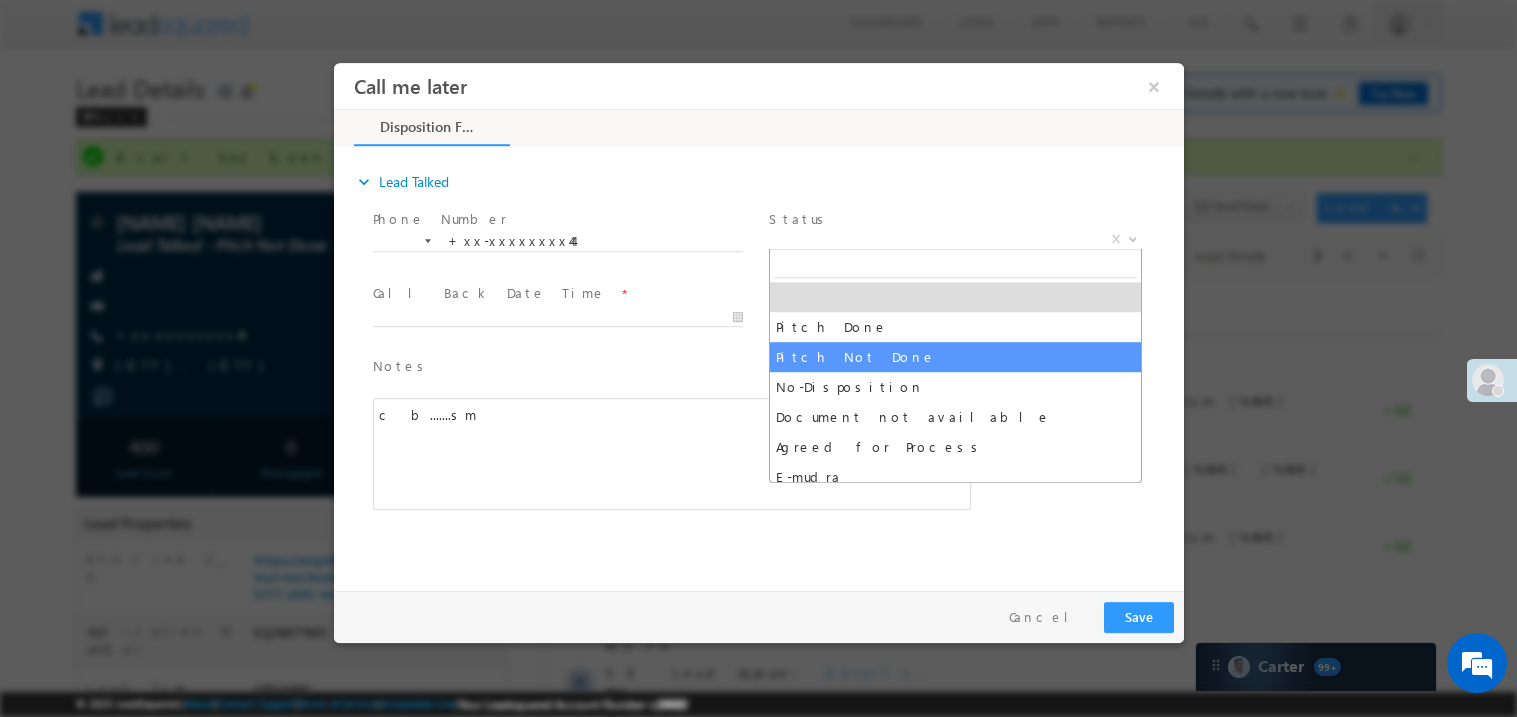 select on "Pitch Not Done" 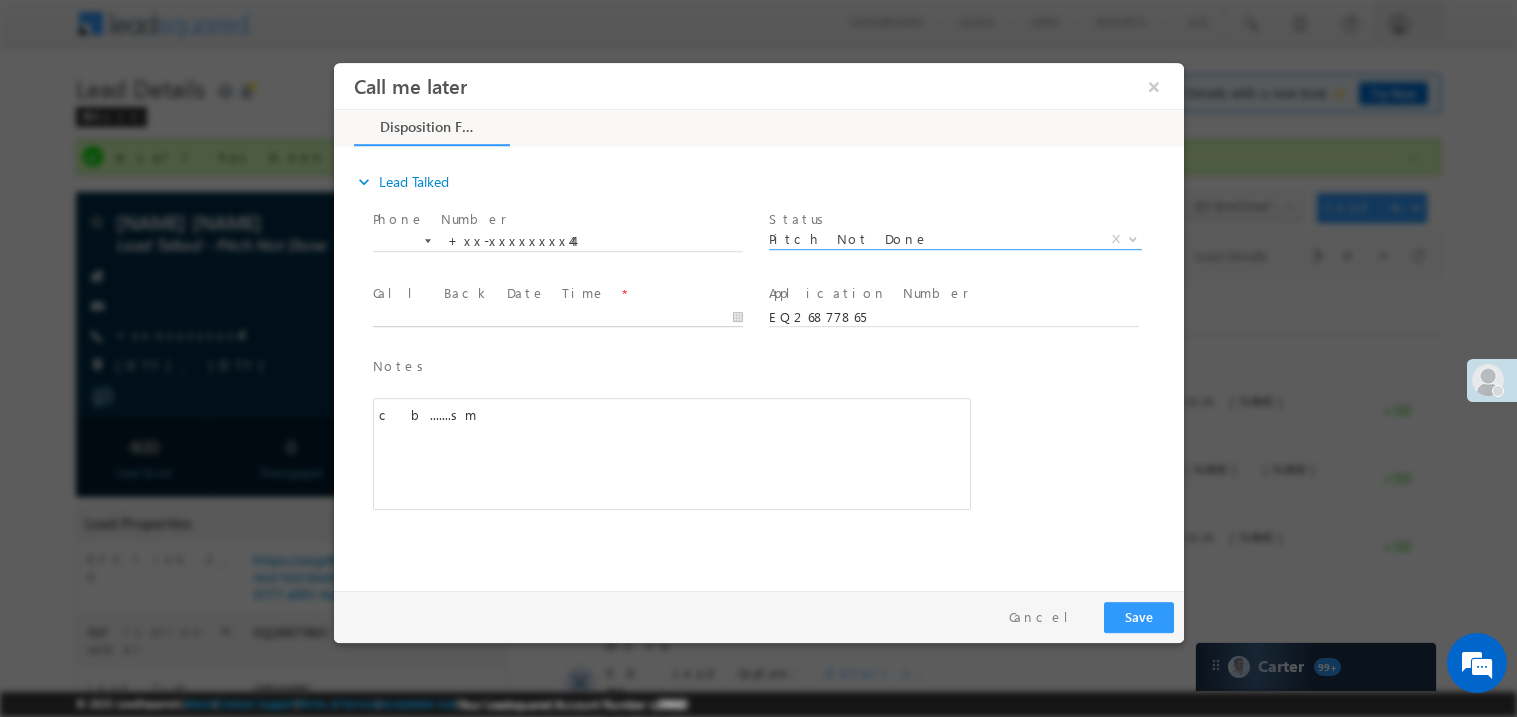 click on "Call me later
×" at bounding box center [758, 321] 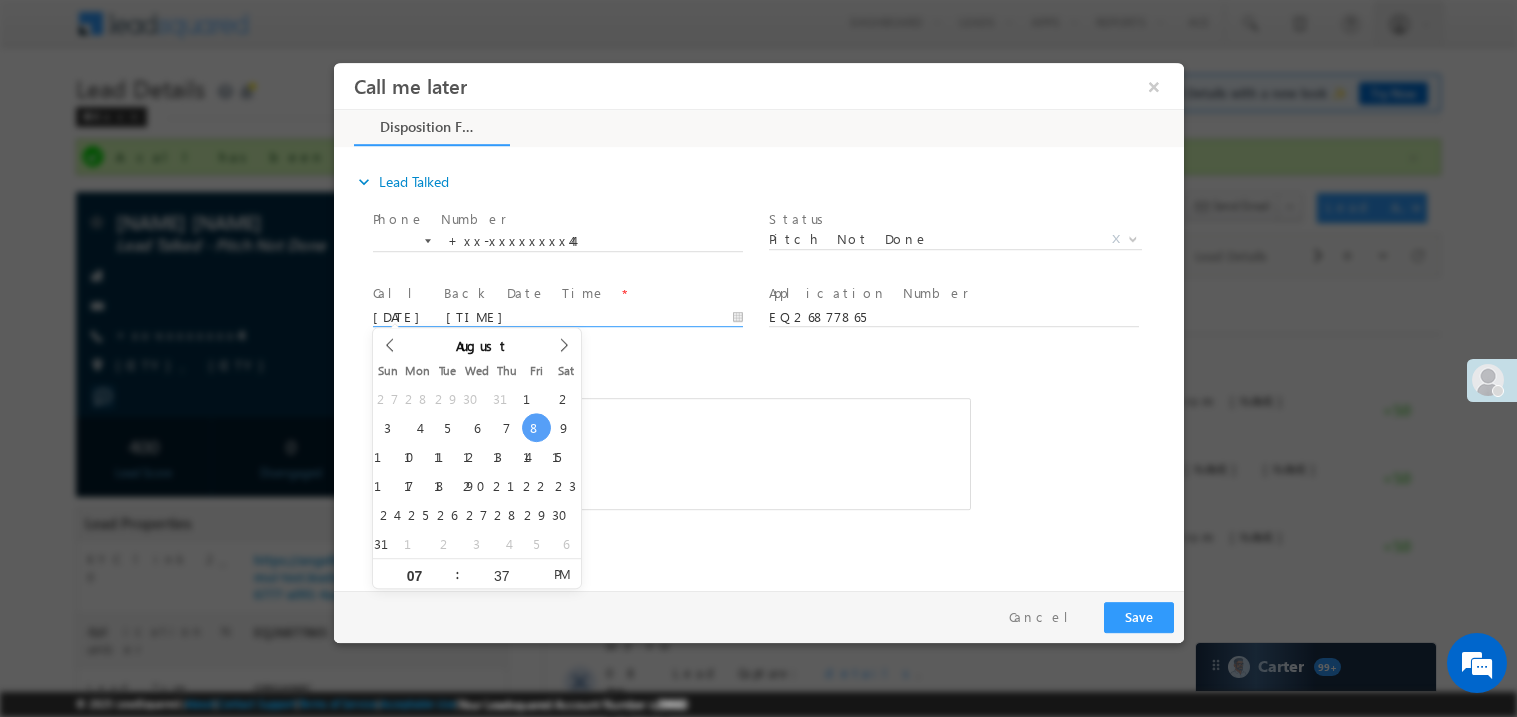 click on "c b.......sm" at bounding box center [671, 453] 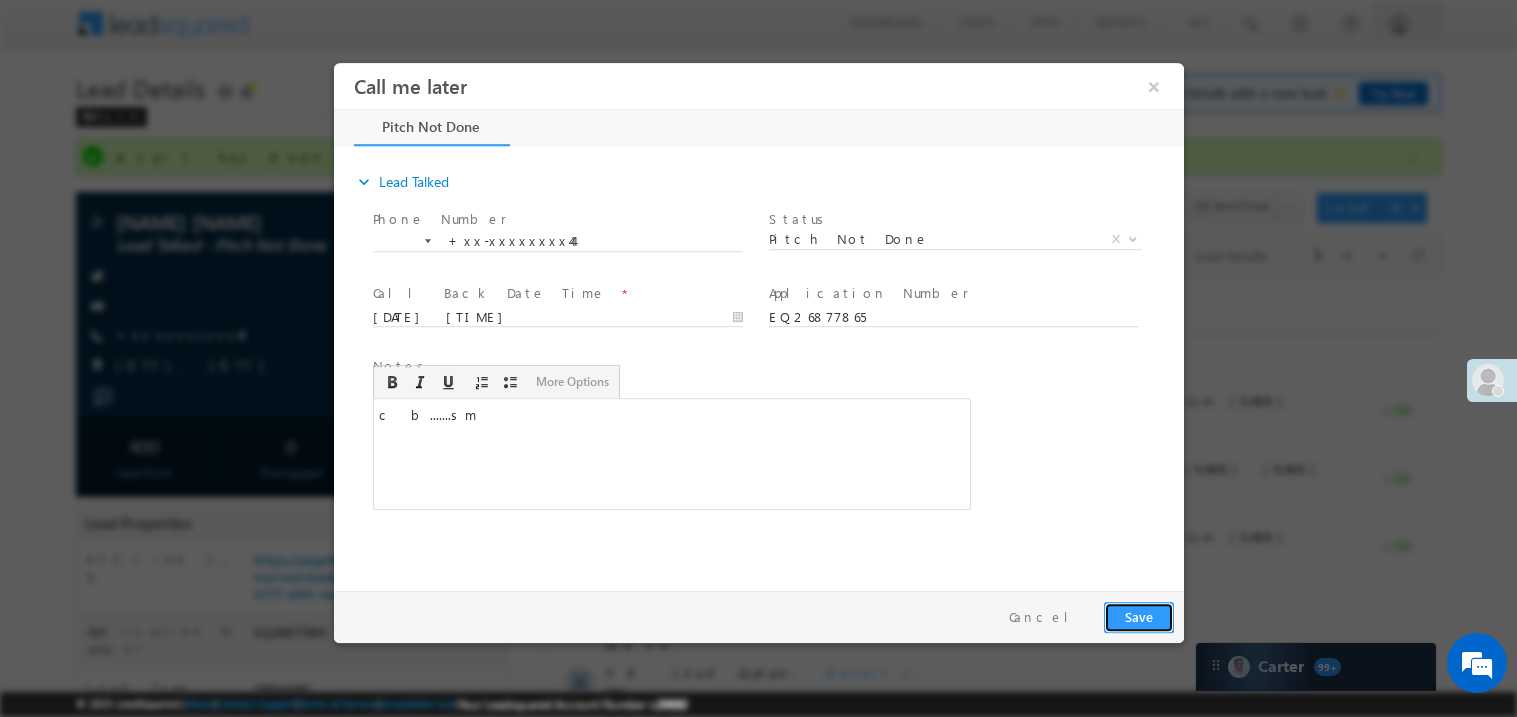 click on "Save" at bounding box center (1138, 616) 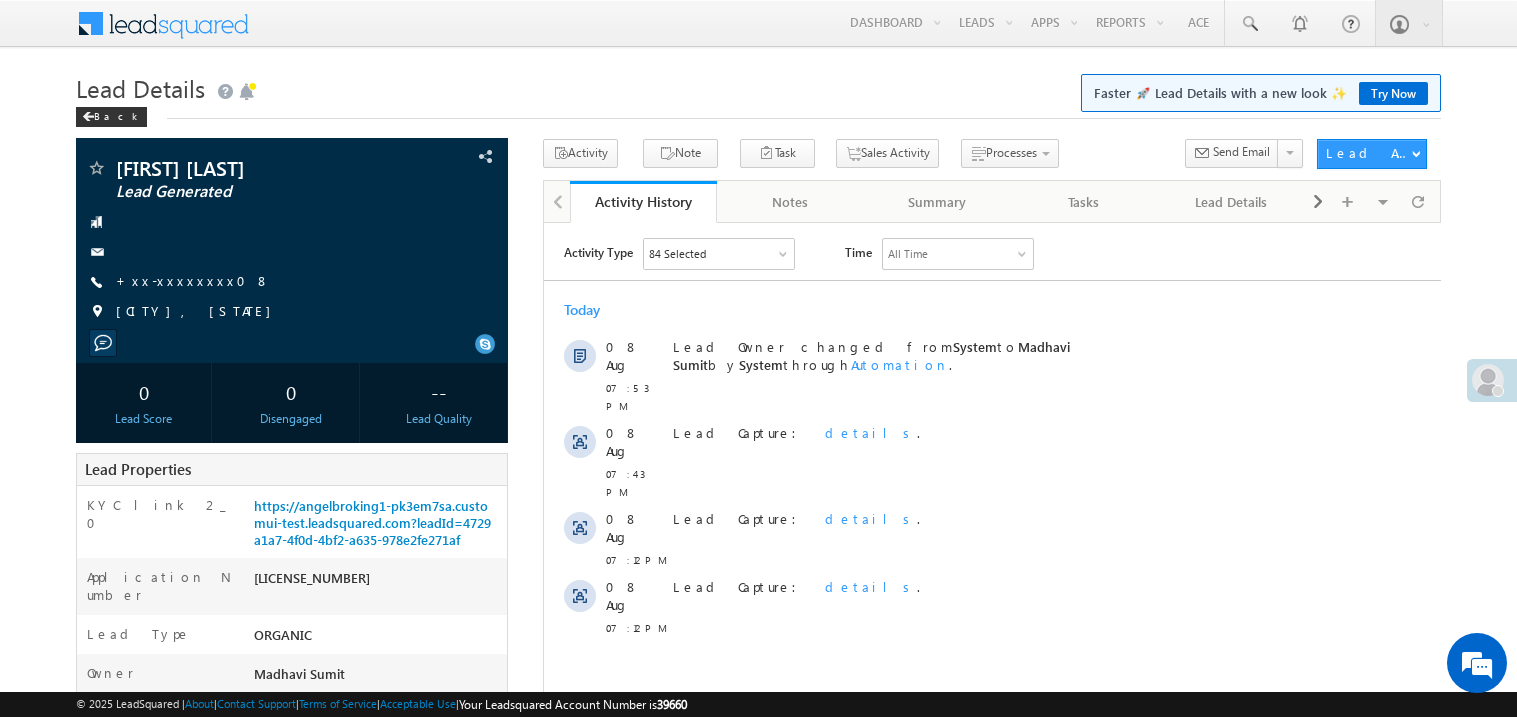 scroll, scrollTop: 0, scrollLeft: 0, axis: both 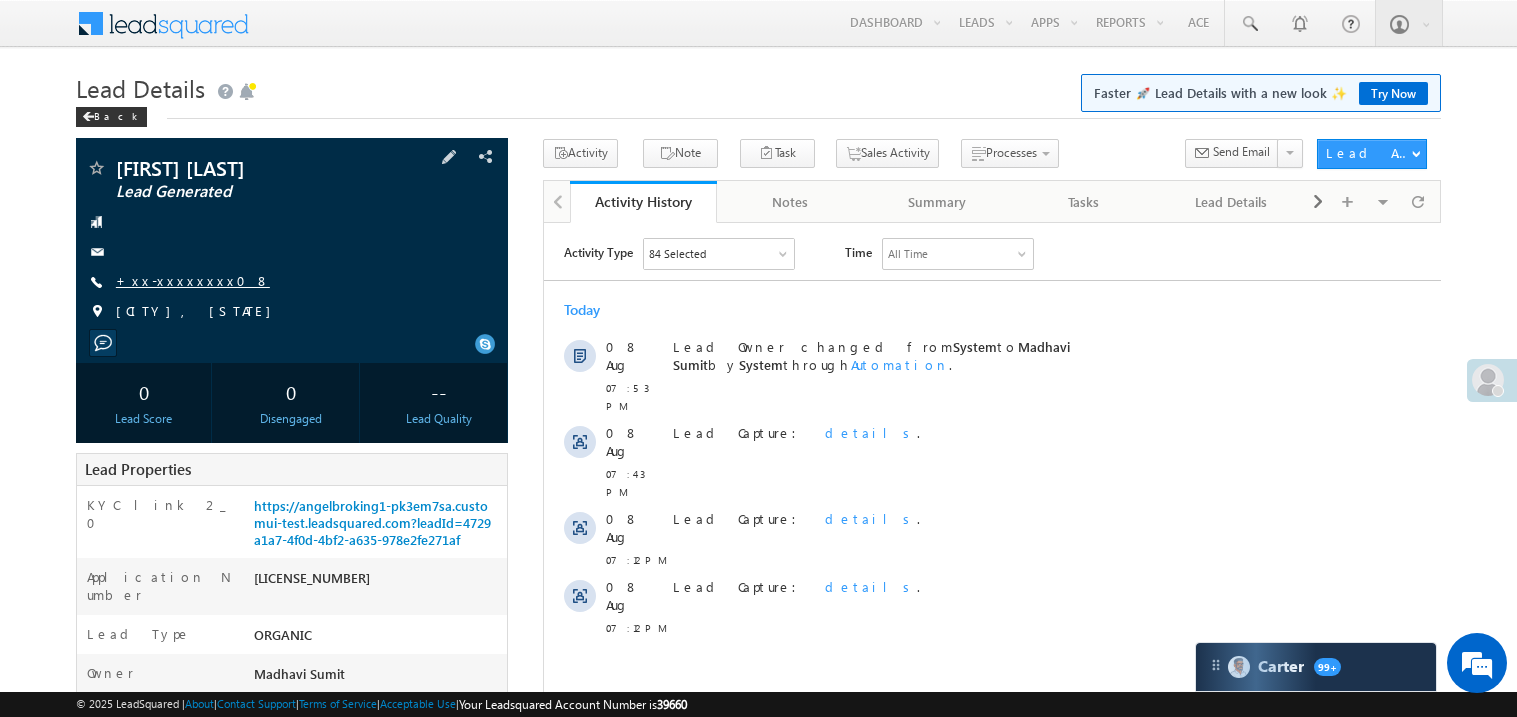 click on "+xx-xxxxxxxx08" at bounding box center (193, 280) 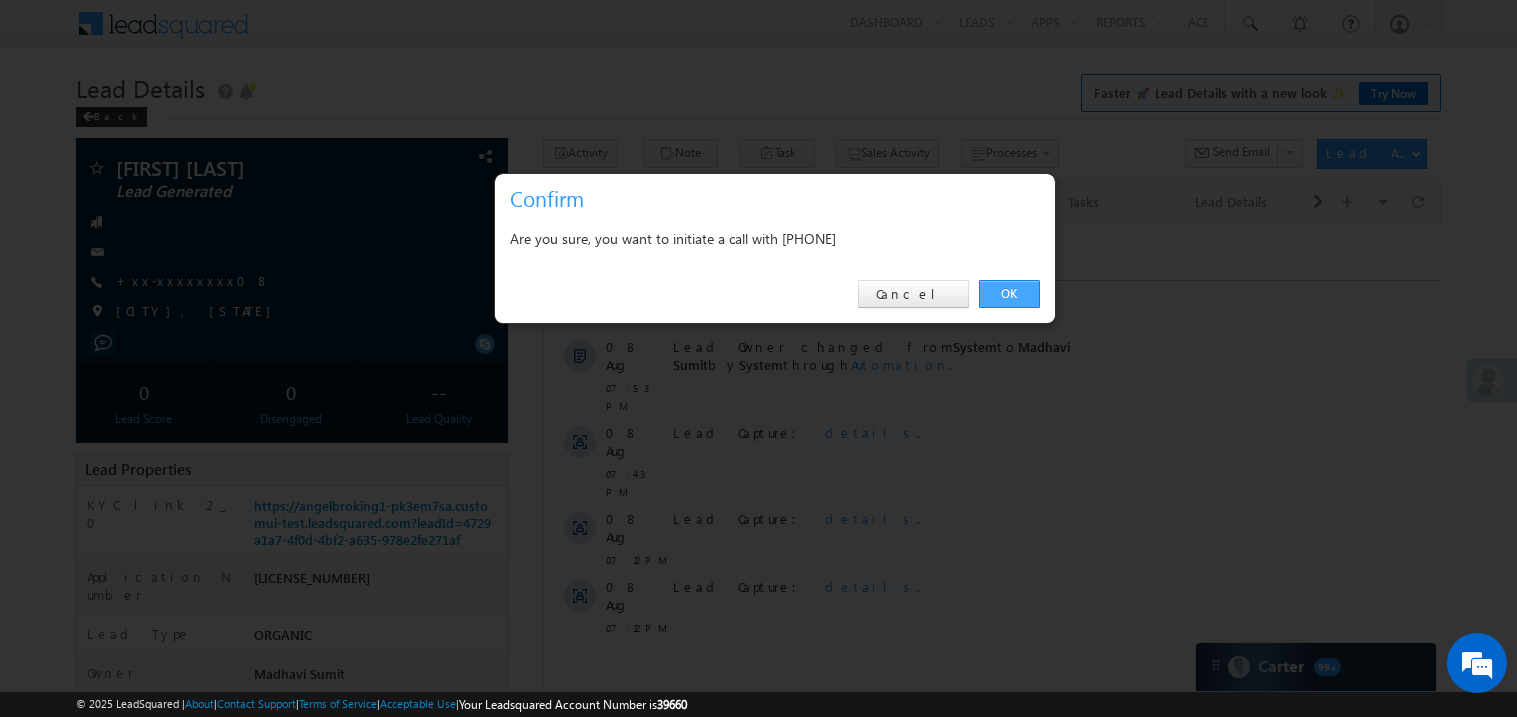 click on "OK" at bounding box center (1009, 294) 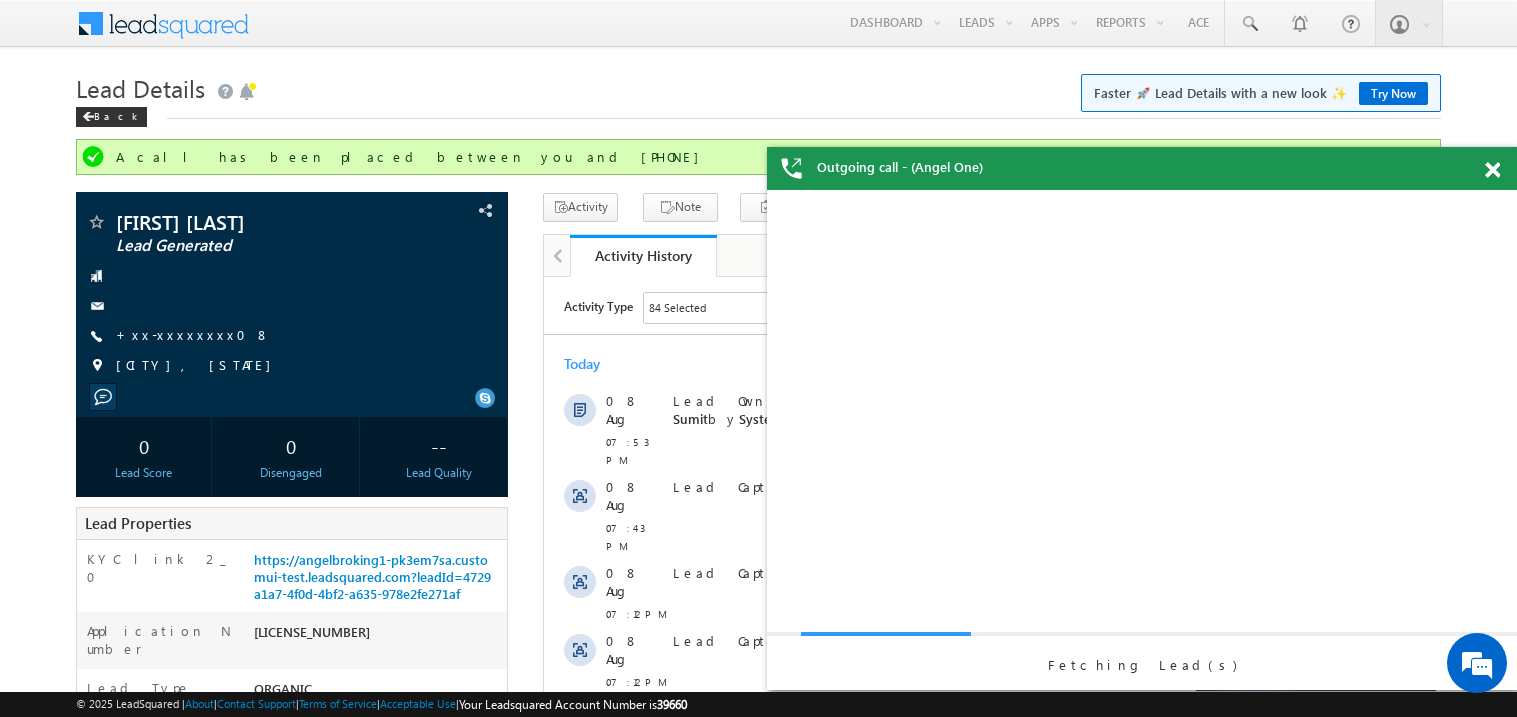 scroll, scrollTop: 0, scrollLeft: 0, axis: both 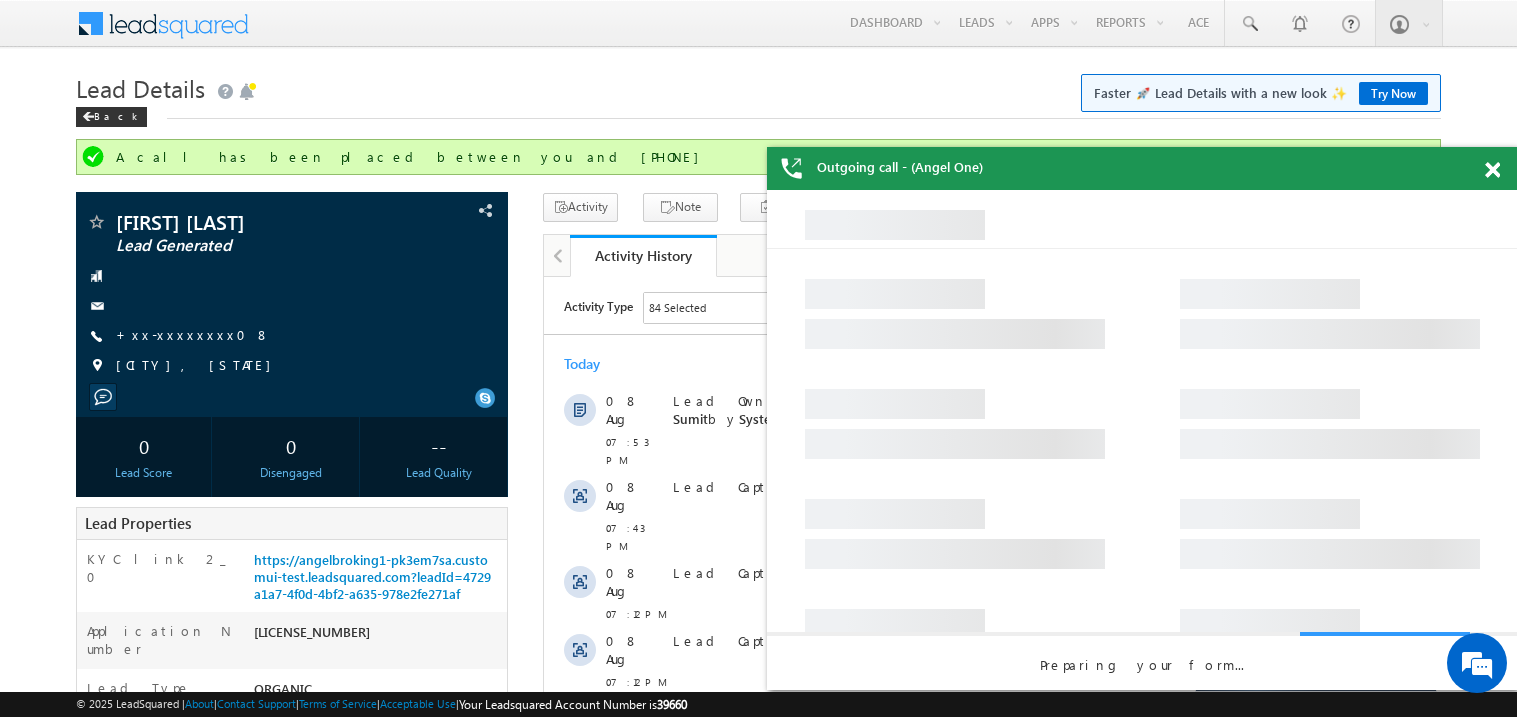click at bounding box center [1492, 170] 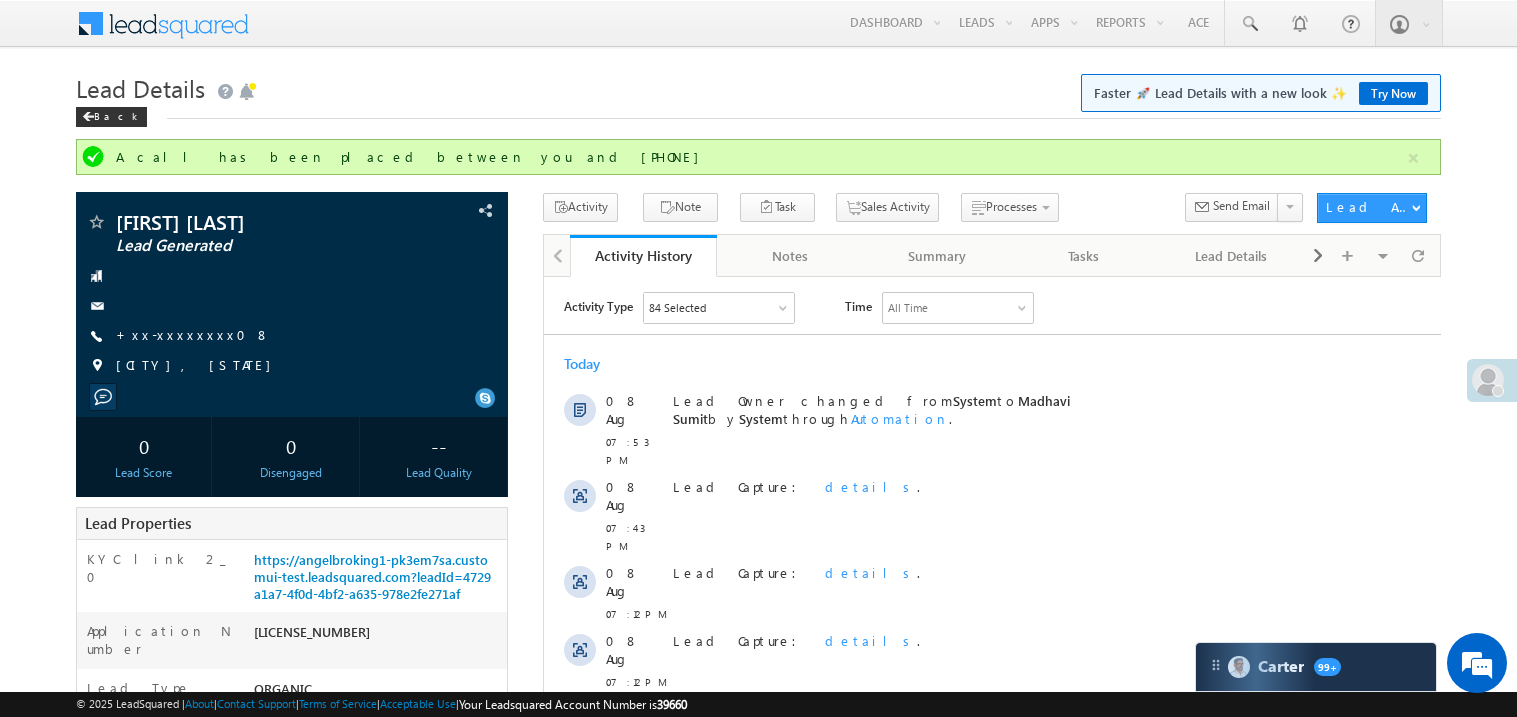 scroll, scrollTop: 0, scrollLeft: 0, axis: both 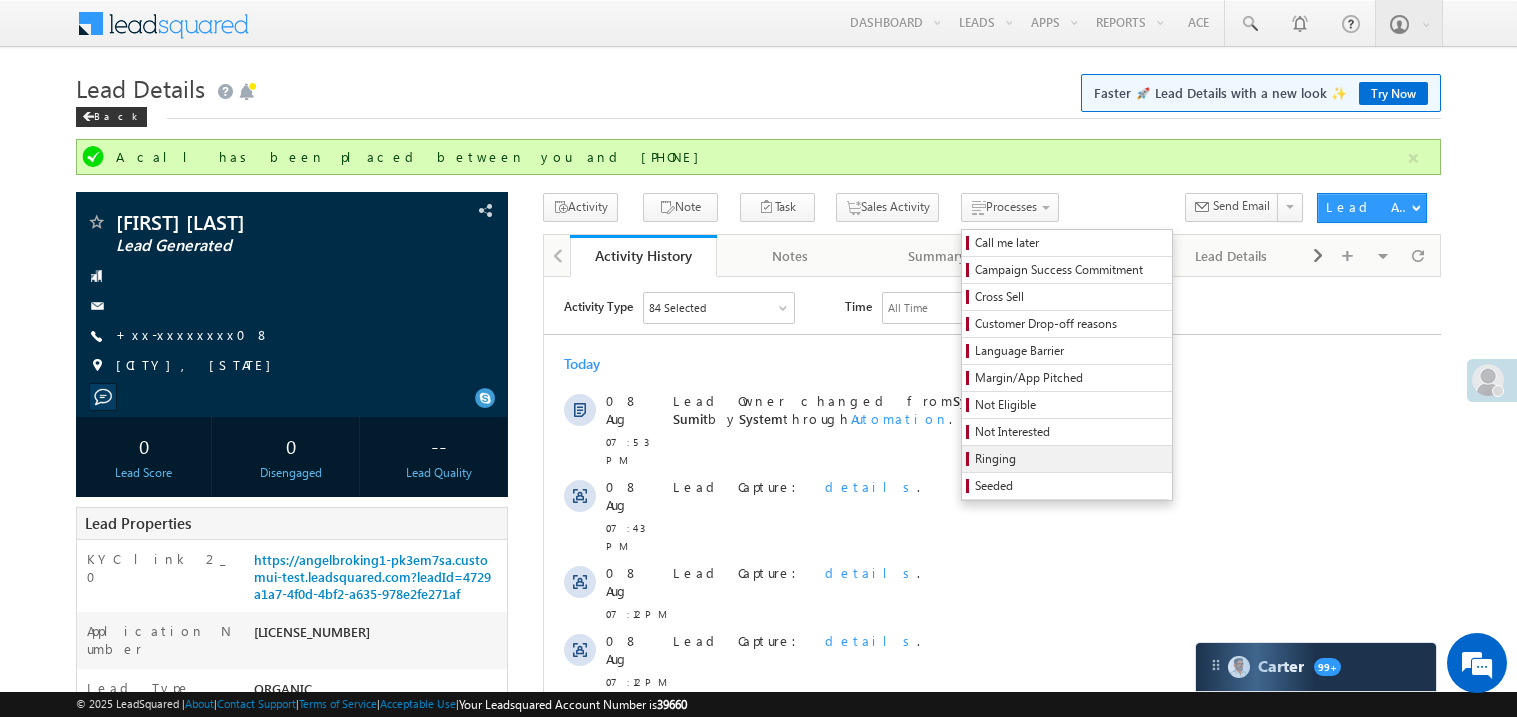 click on "Ringing" at bounding box center [1070, 459] 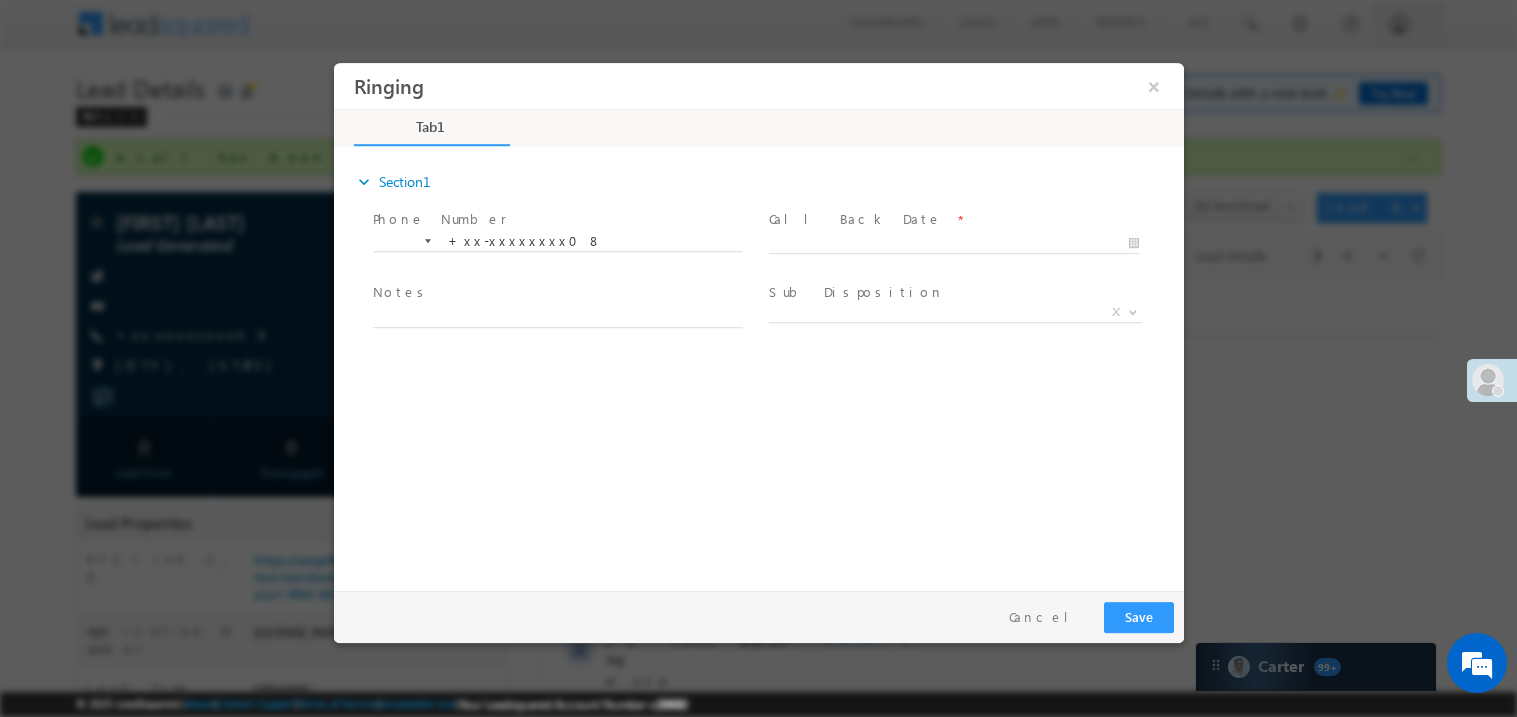 scroll, scrollTop: 0, scrollLeft: 0, axis: both 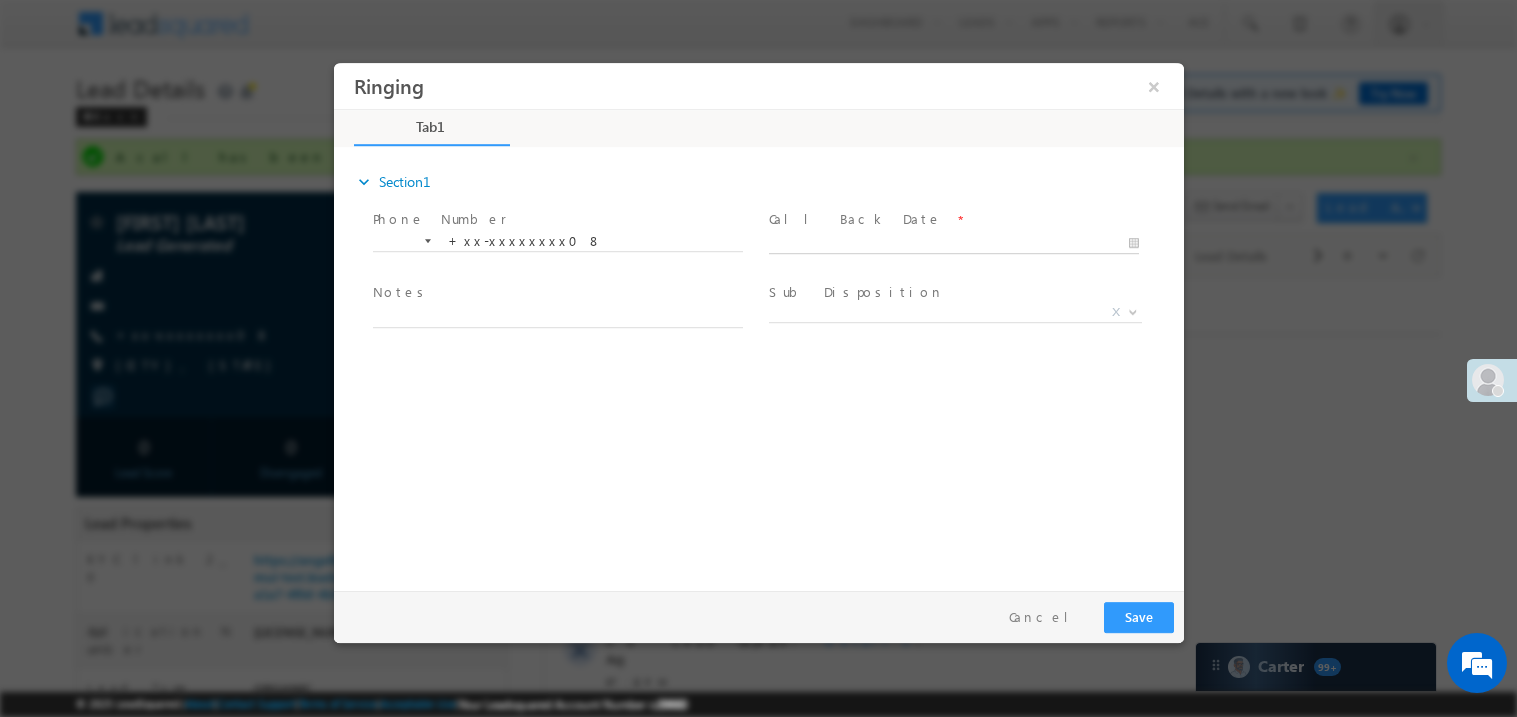 click on "Ringing
×" at bounding box center (758, 321) 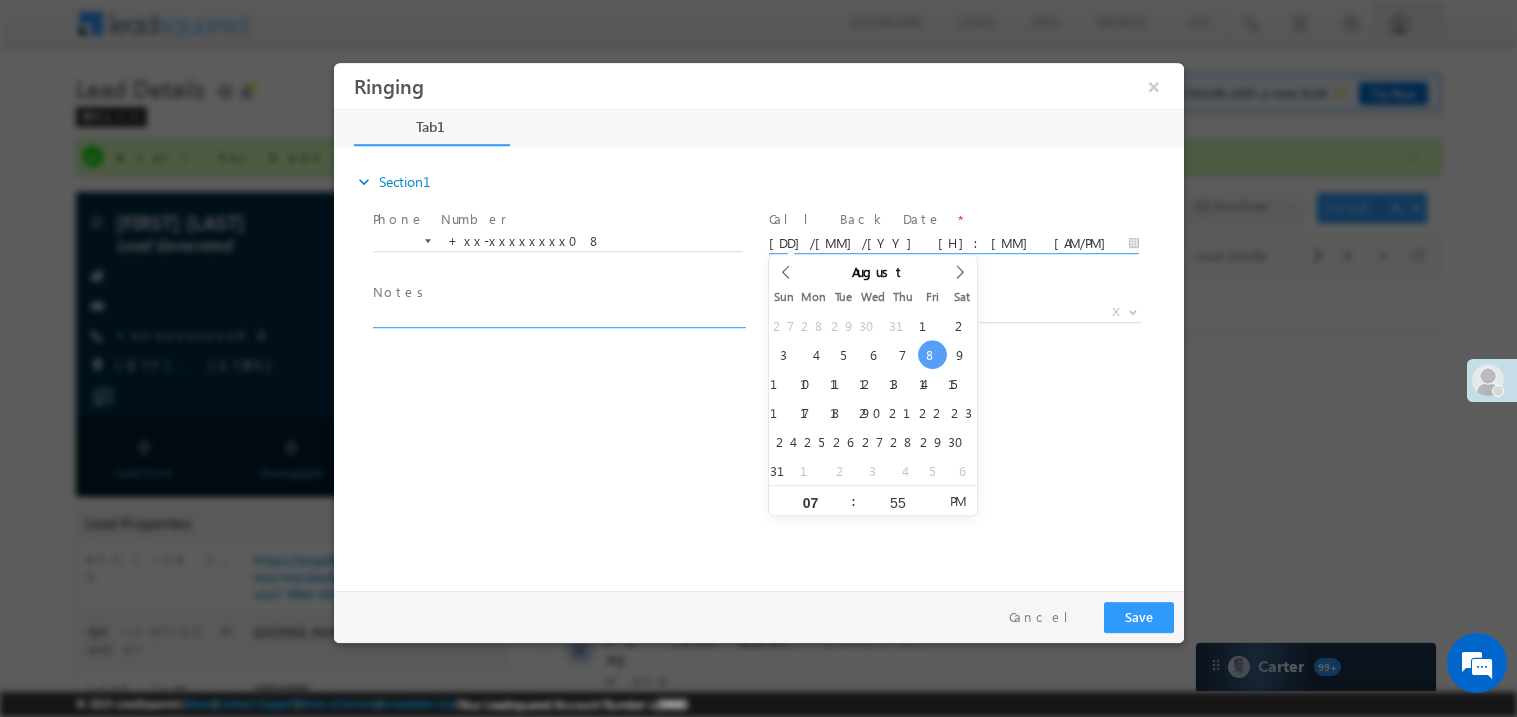 click at bounding box center [557, 315] 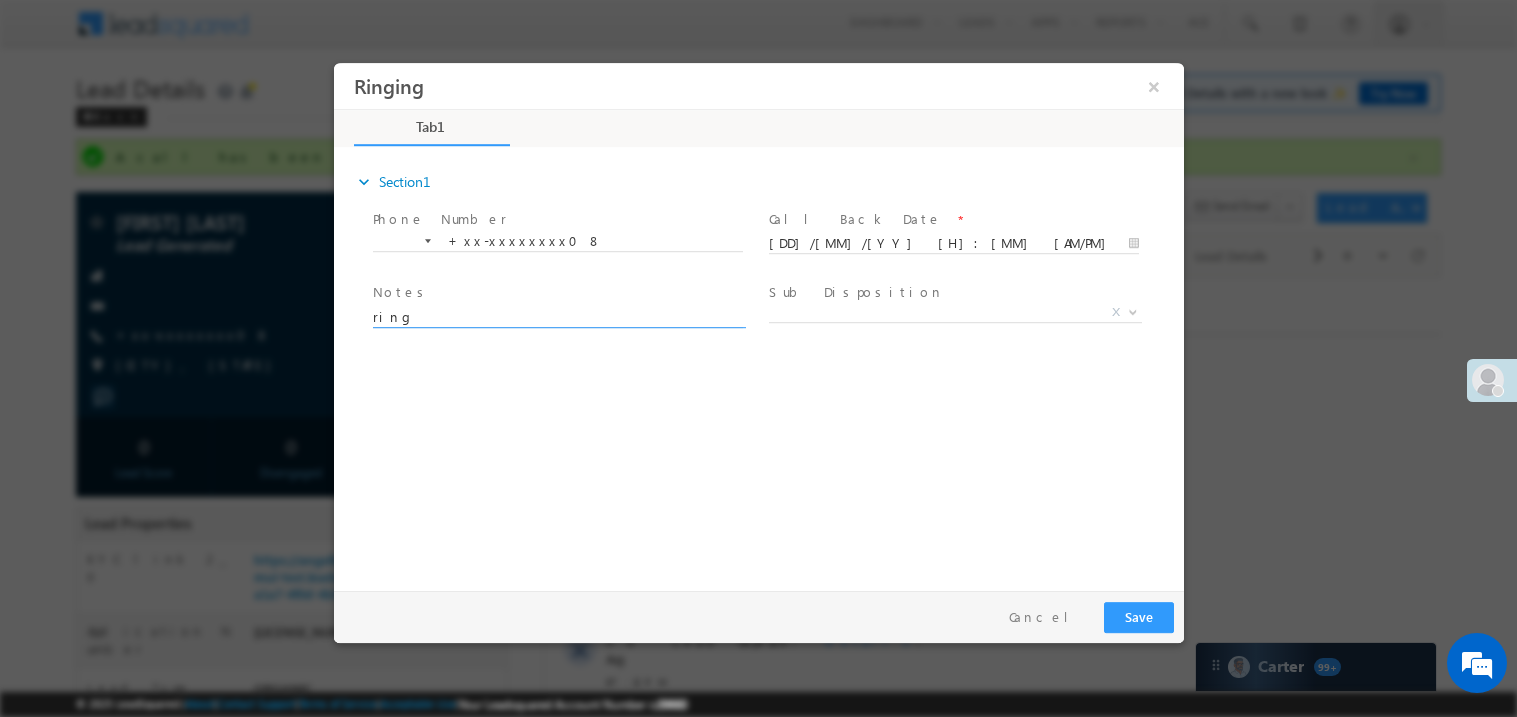 type on "ring" 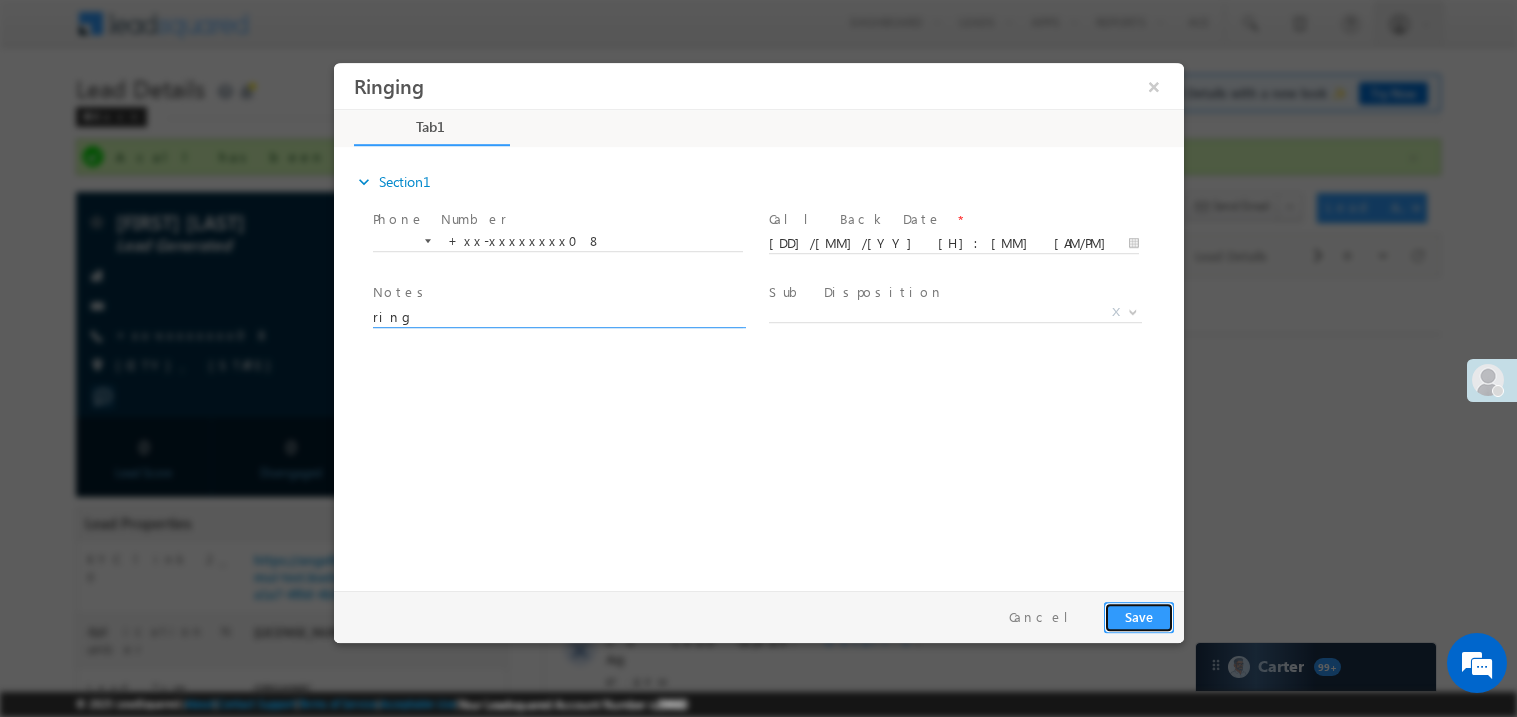 click on "Save" at bounding box center (1138, 616) 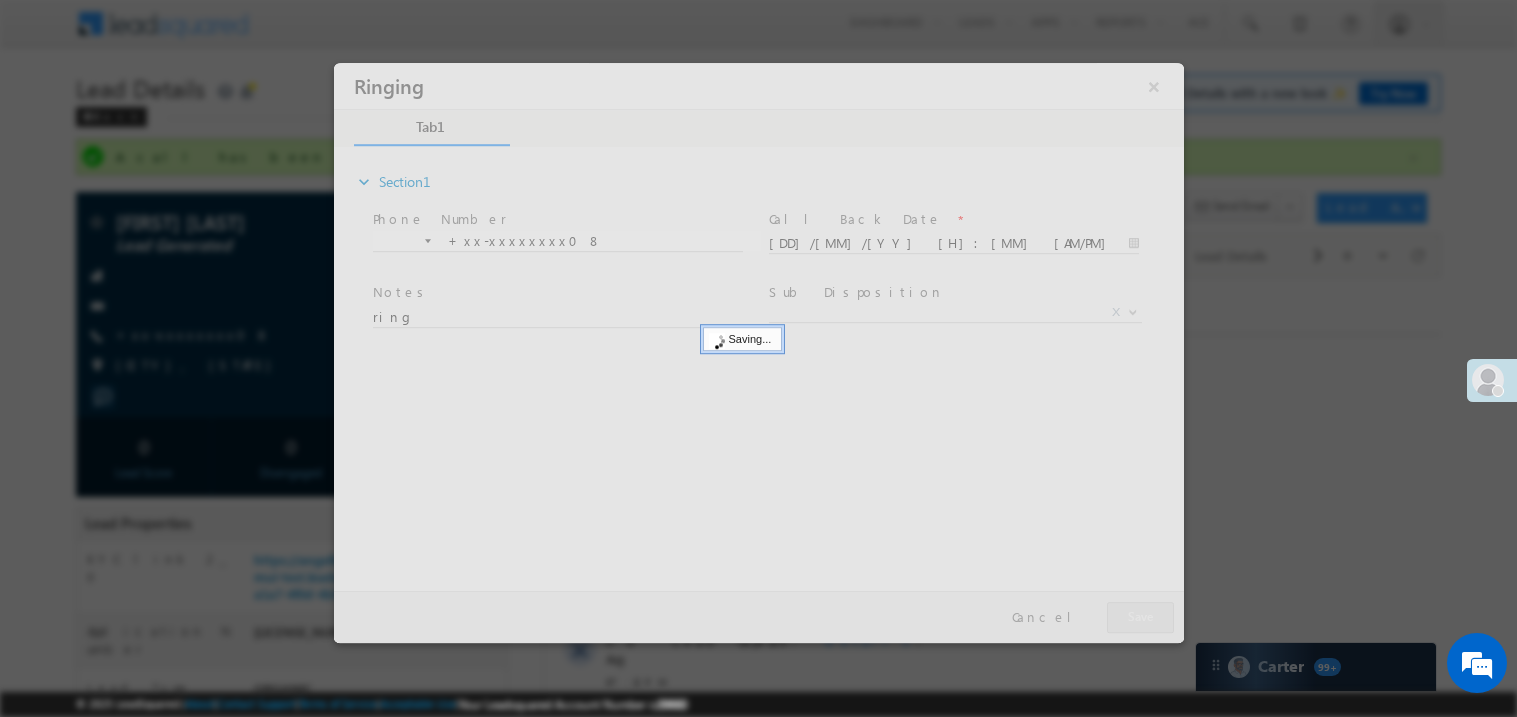 click at bounding box center [758, 352] 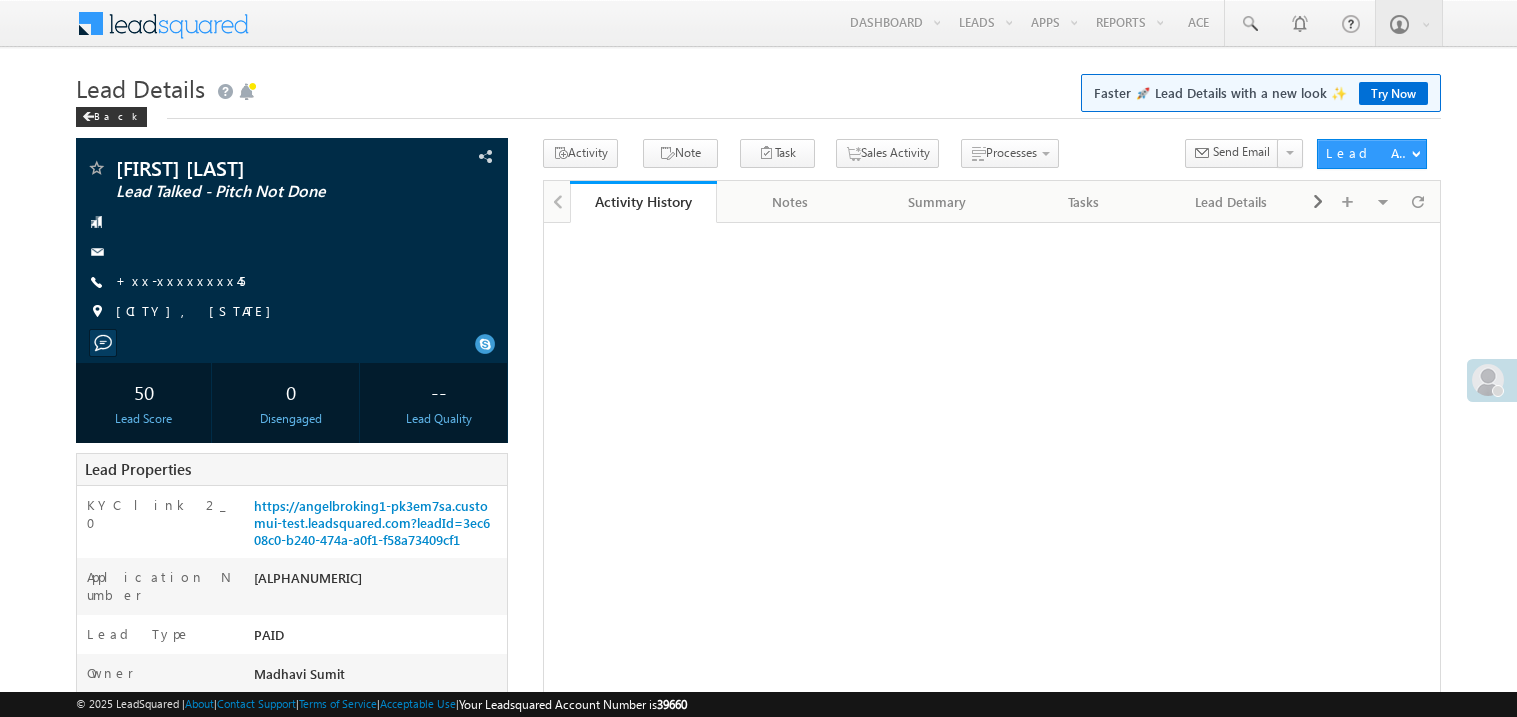 click on "+xx-xxxxxxxx45" at bounding box center (180, 280) 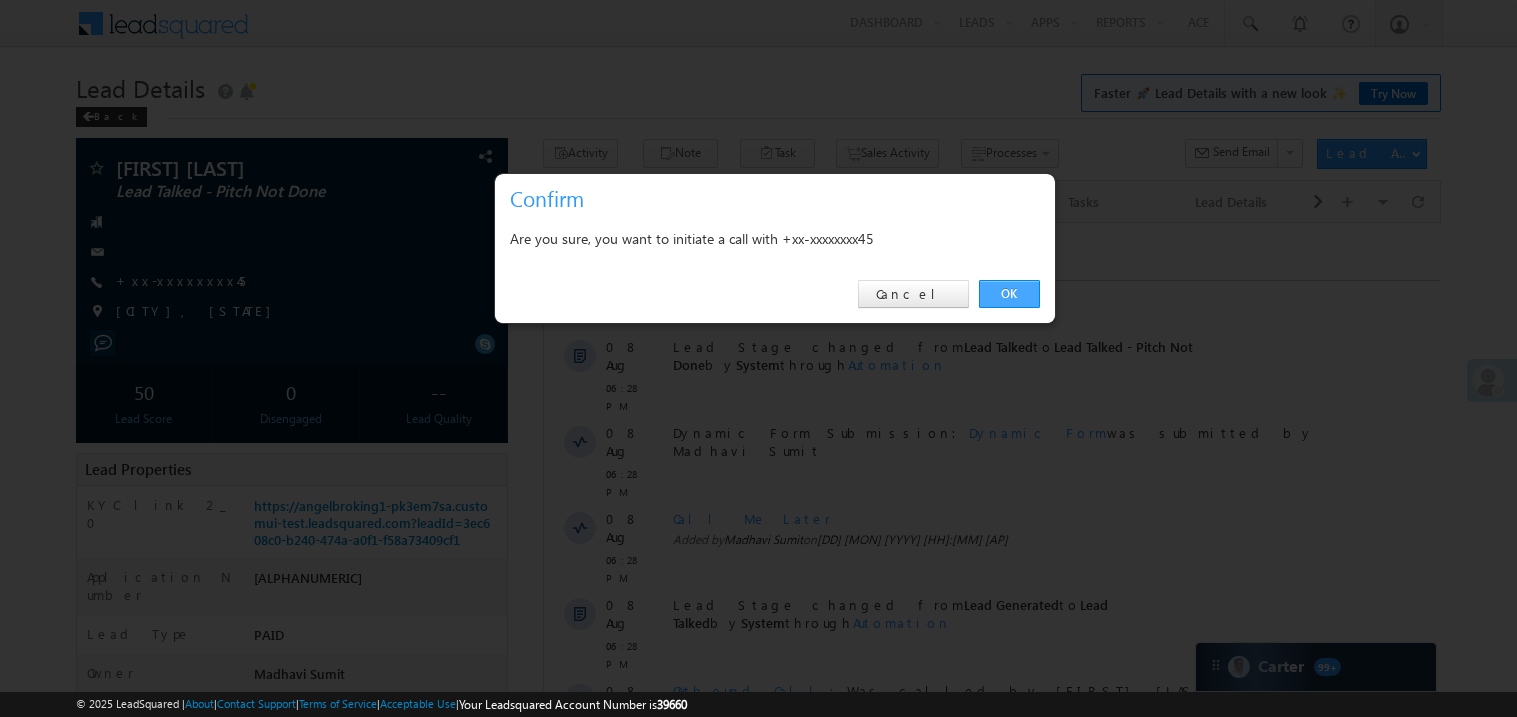 scroll, scrollTop: 0, scrollLeft: 0, axis: both 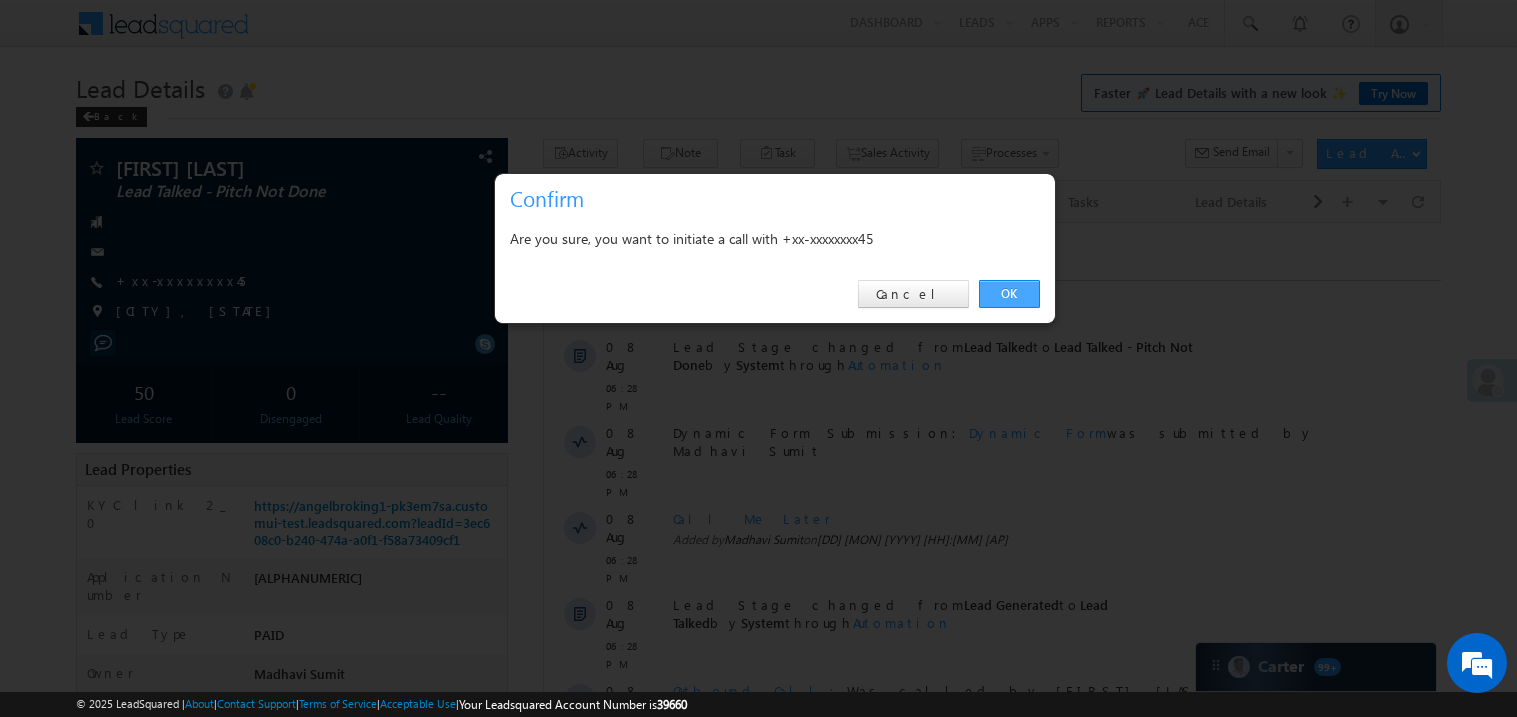 click on "OK" at bounding box center [1009, 294] 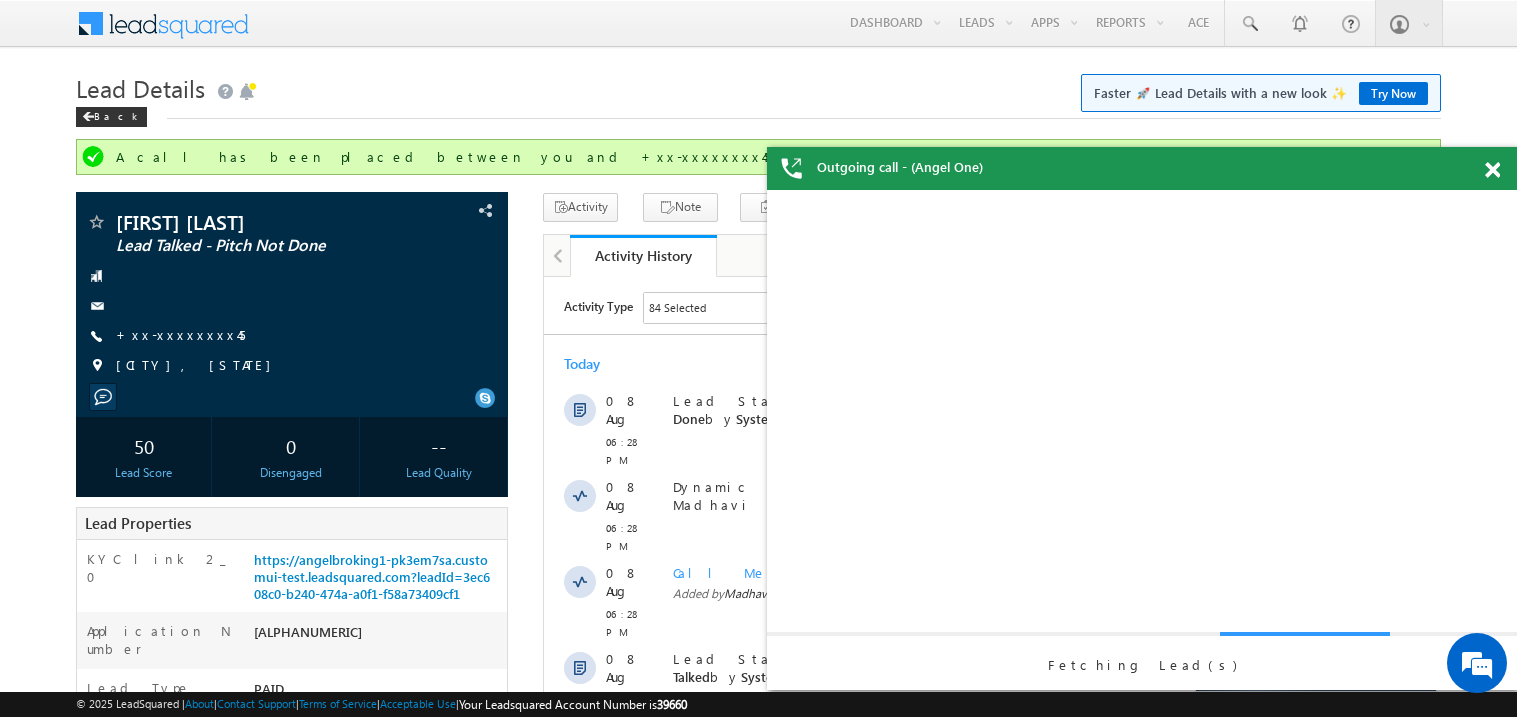 scroll, scrollTop: 0, scrollLeft: 0, axis: both 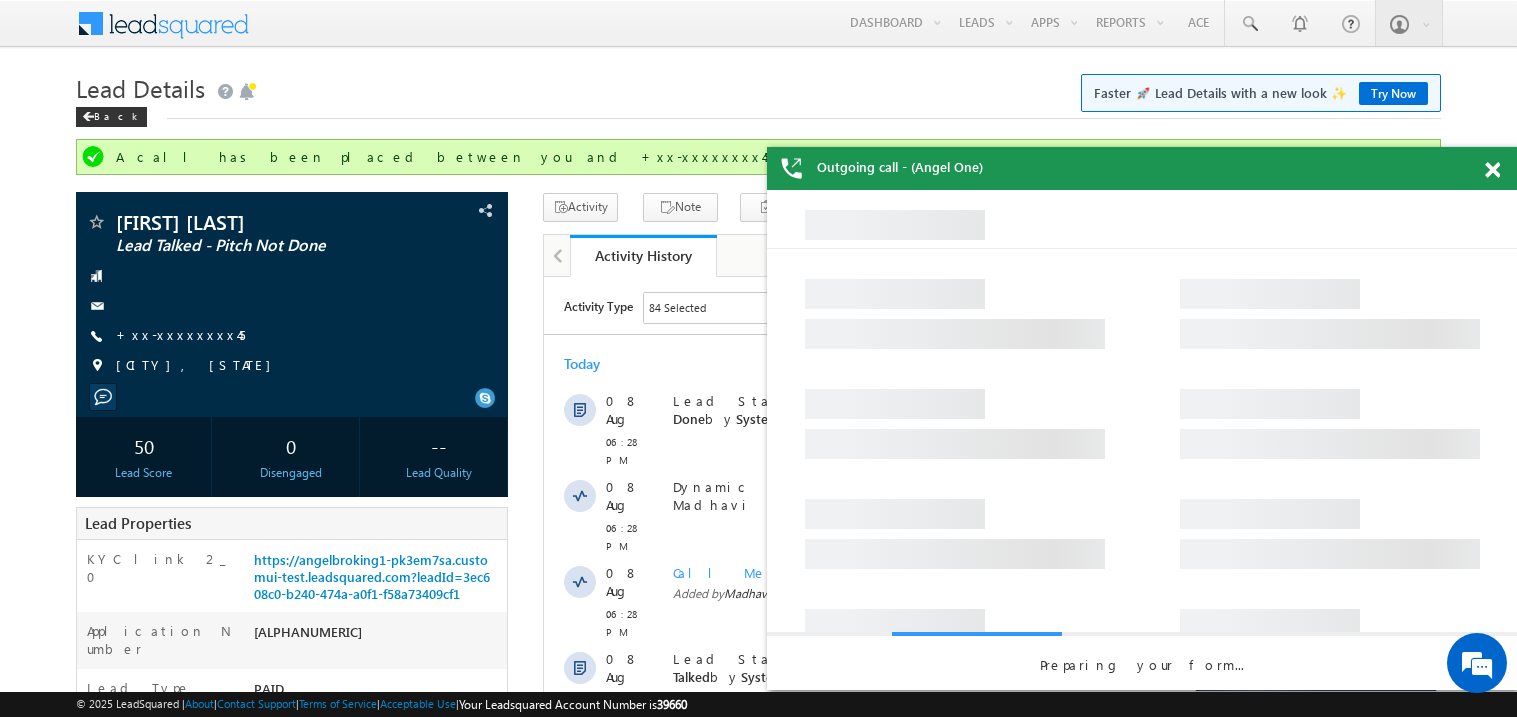 click at bounding box center (1492, 170) 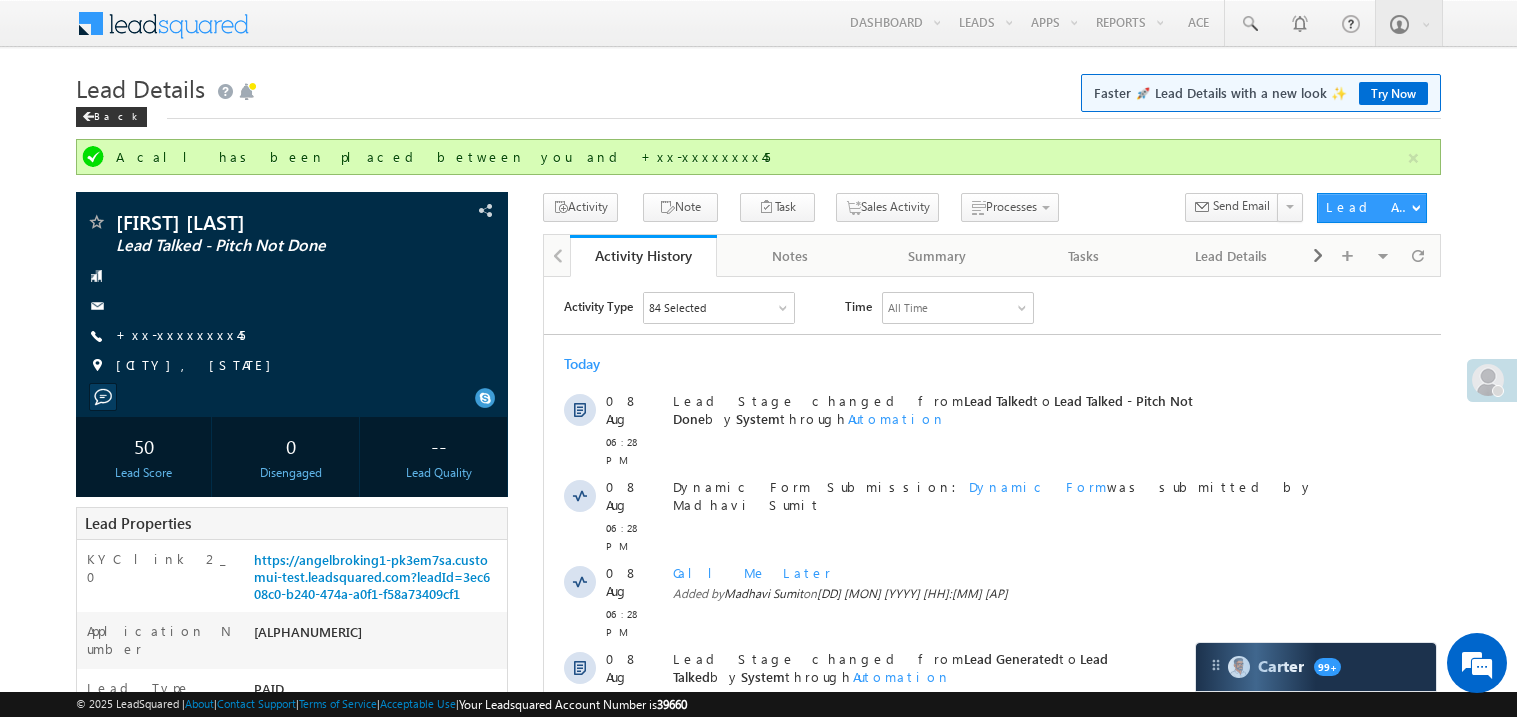 scroll, scrollTop: 0, scrollLeft: 0, axis: both 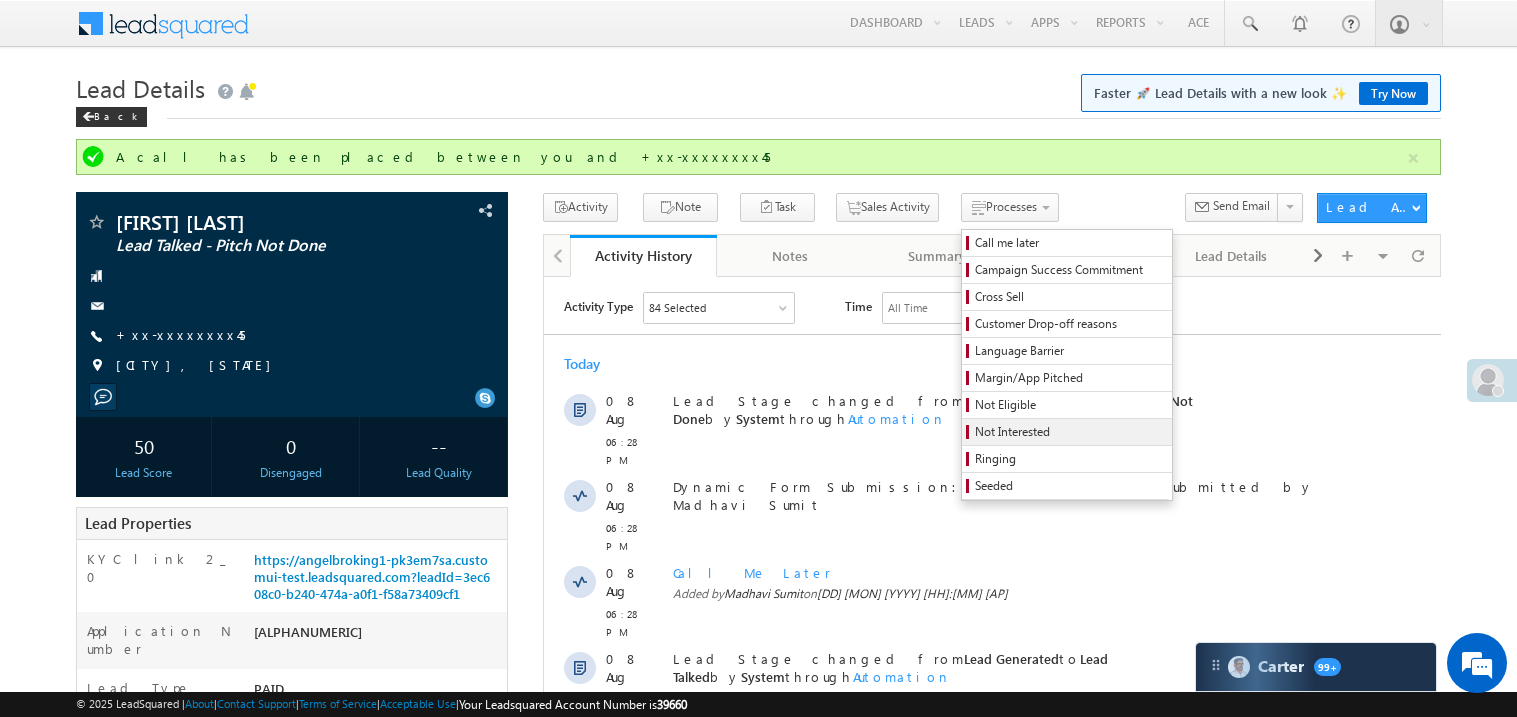 click on "Not Interested" at bounding box center (1070, 432) 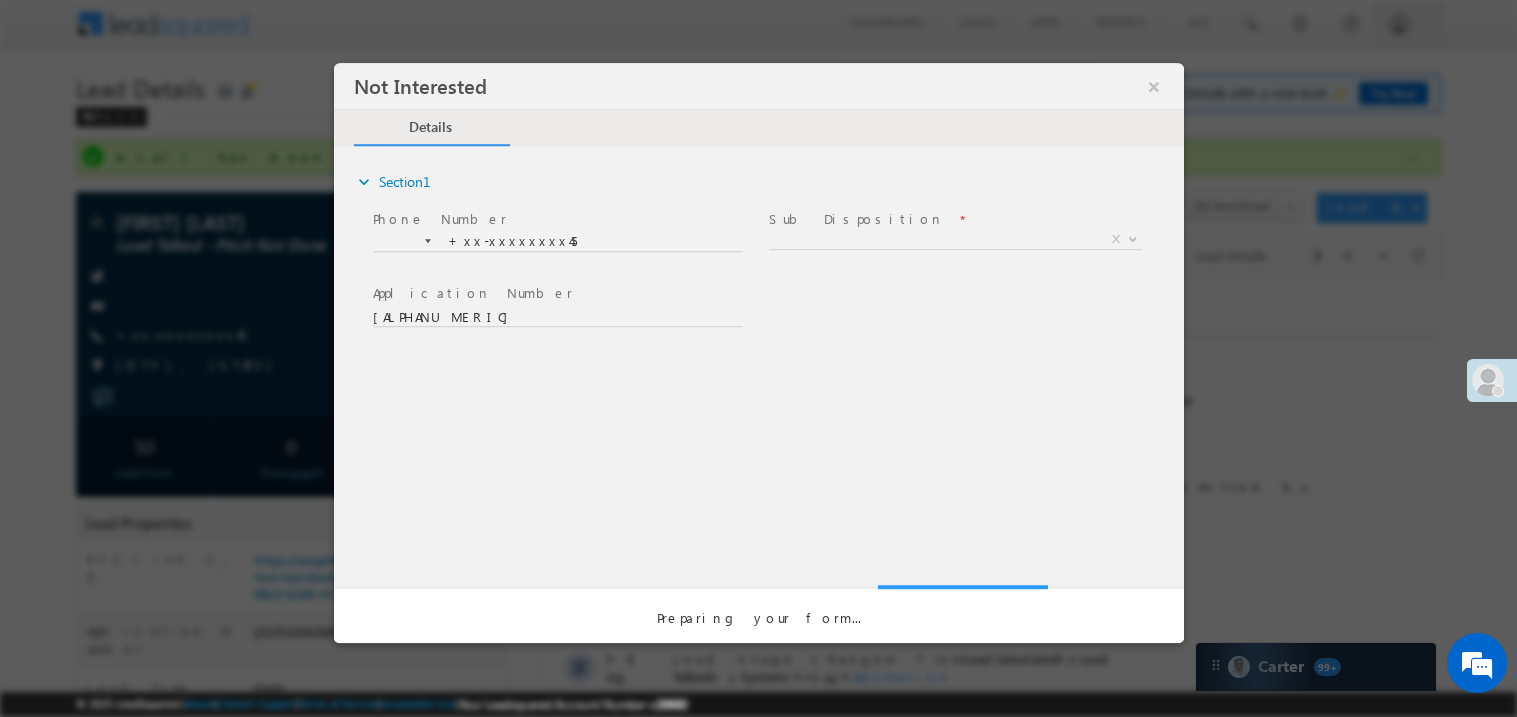 scroll, scrollTop: 0, scrollLeft: 0, axis: both 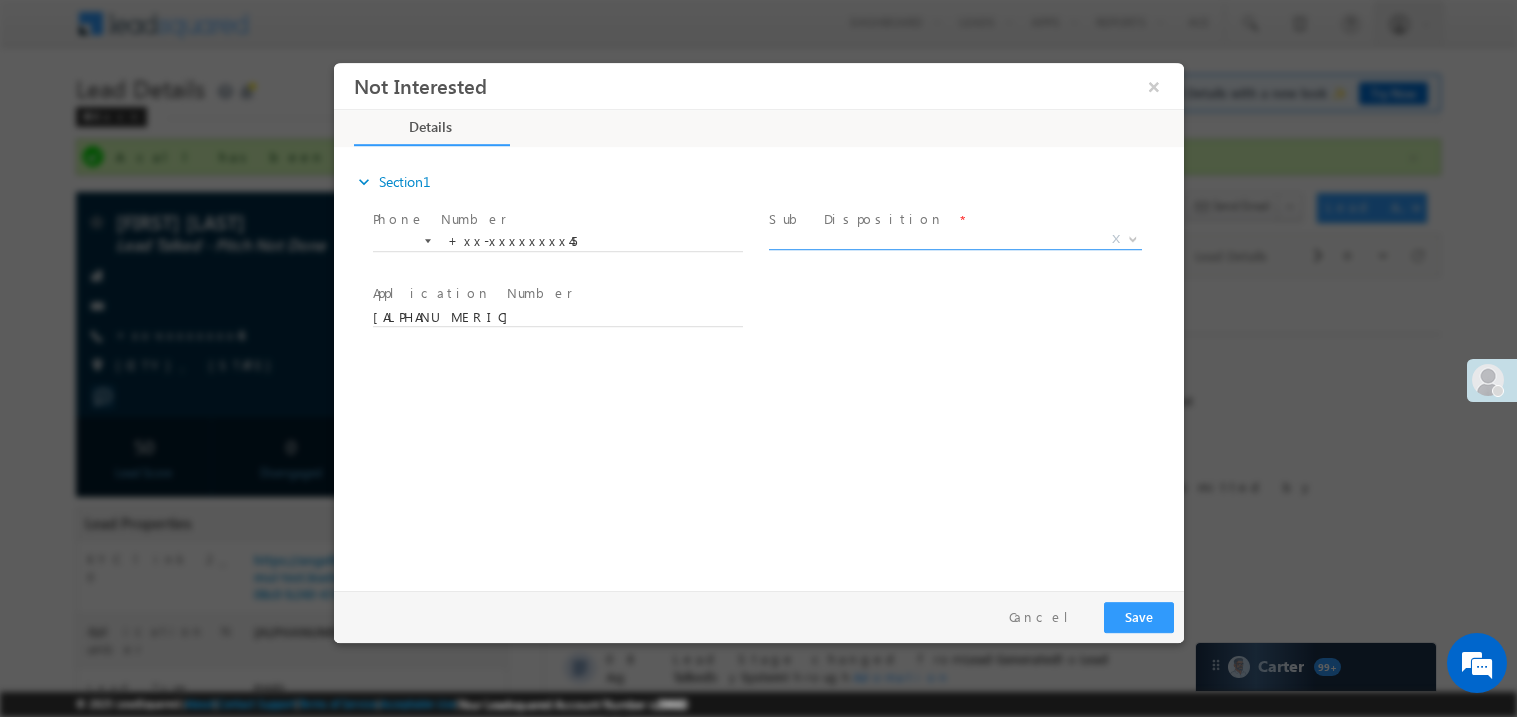 click on "X" at bounding box center (954, 239) 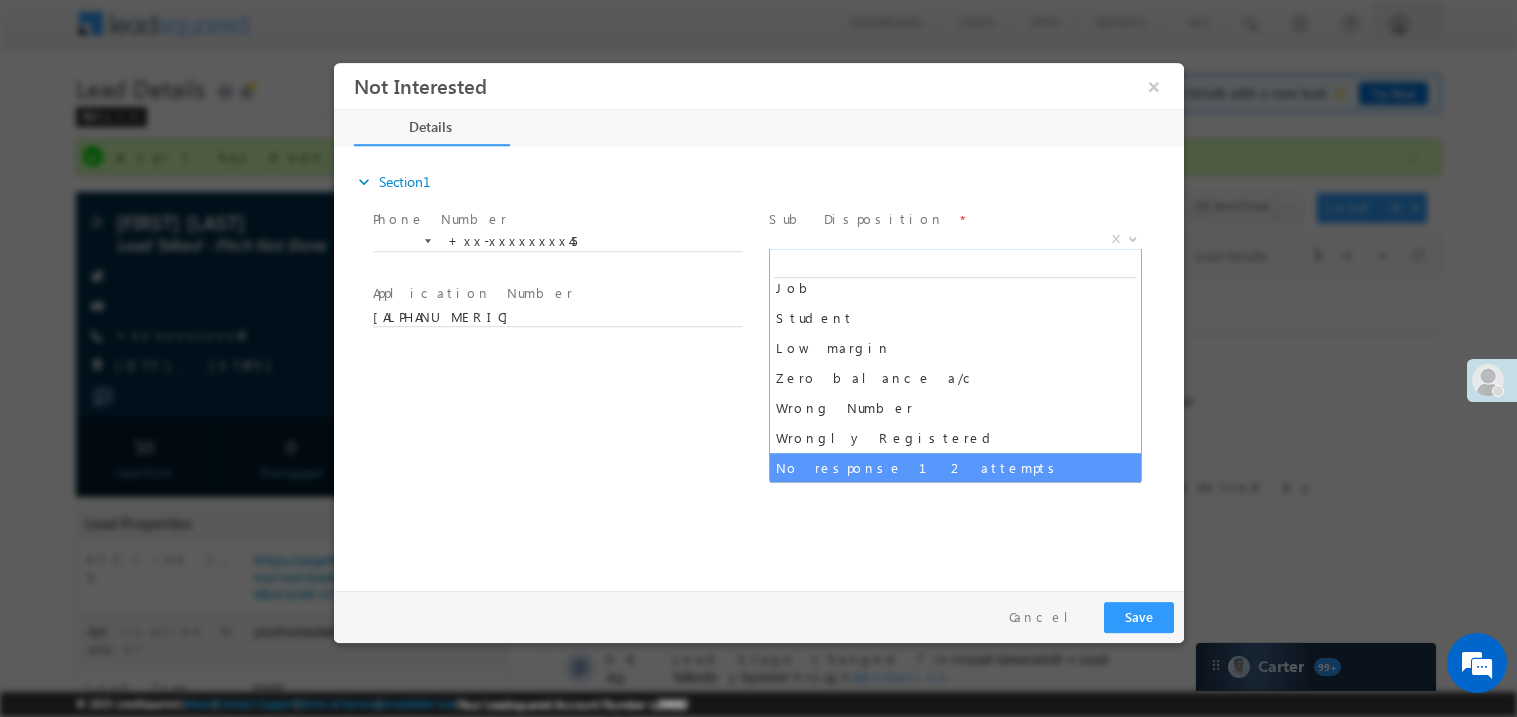 scroll, scrollTop: 99, scrollLeft: 0, axis: vertical 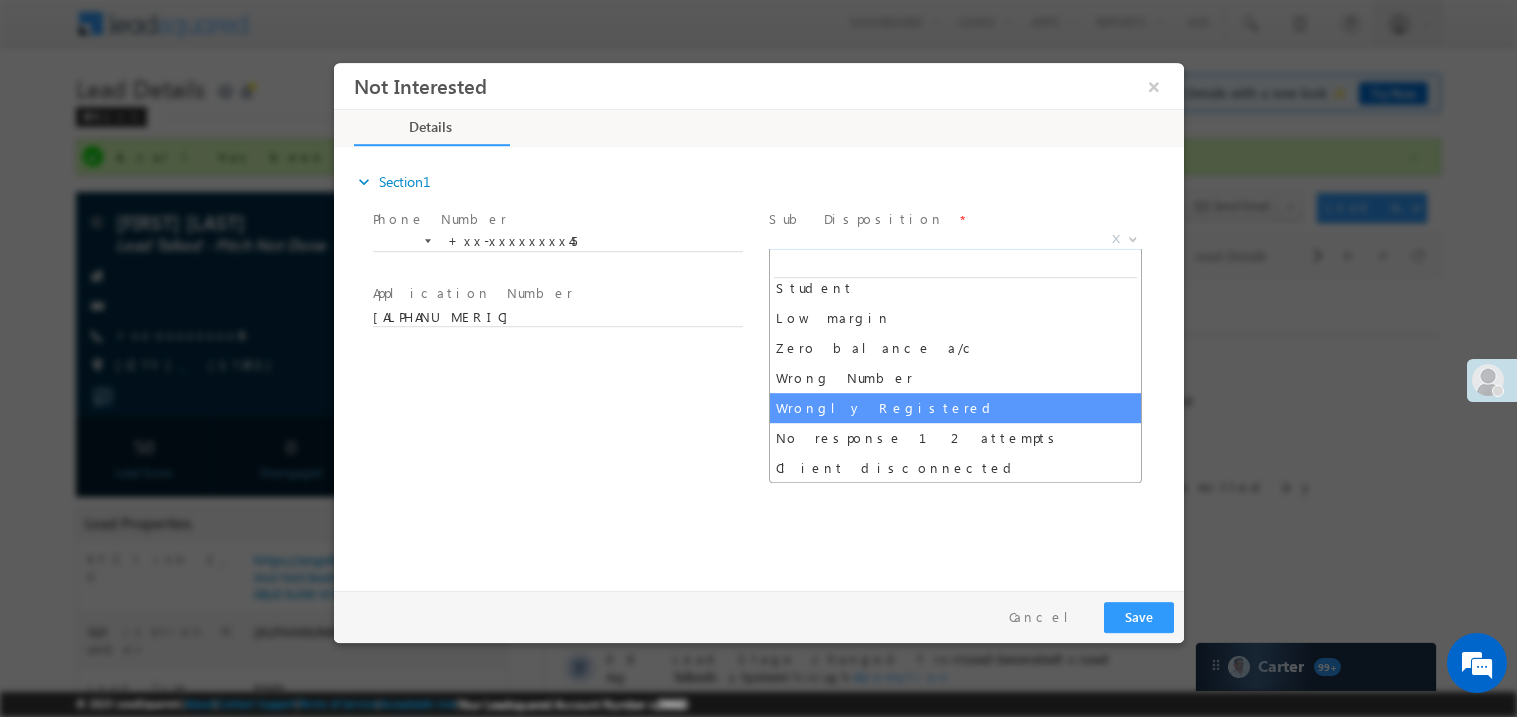 select on "Wrongly Registered" 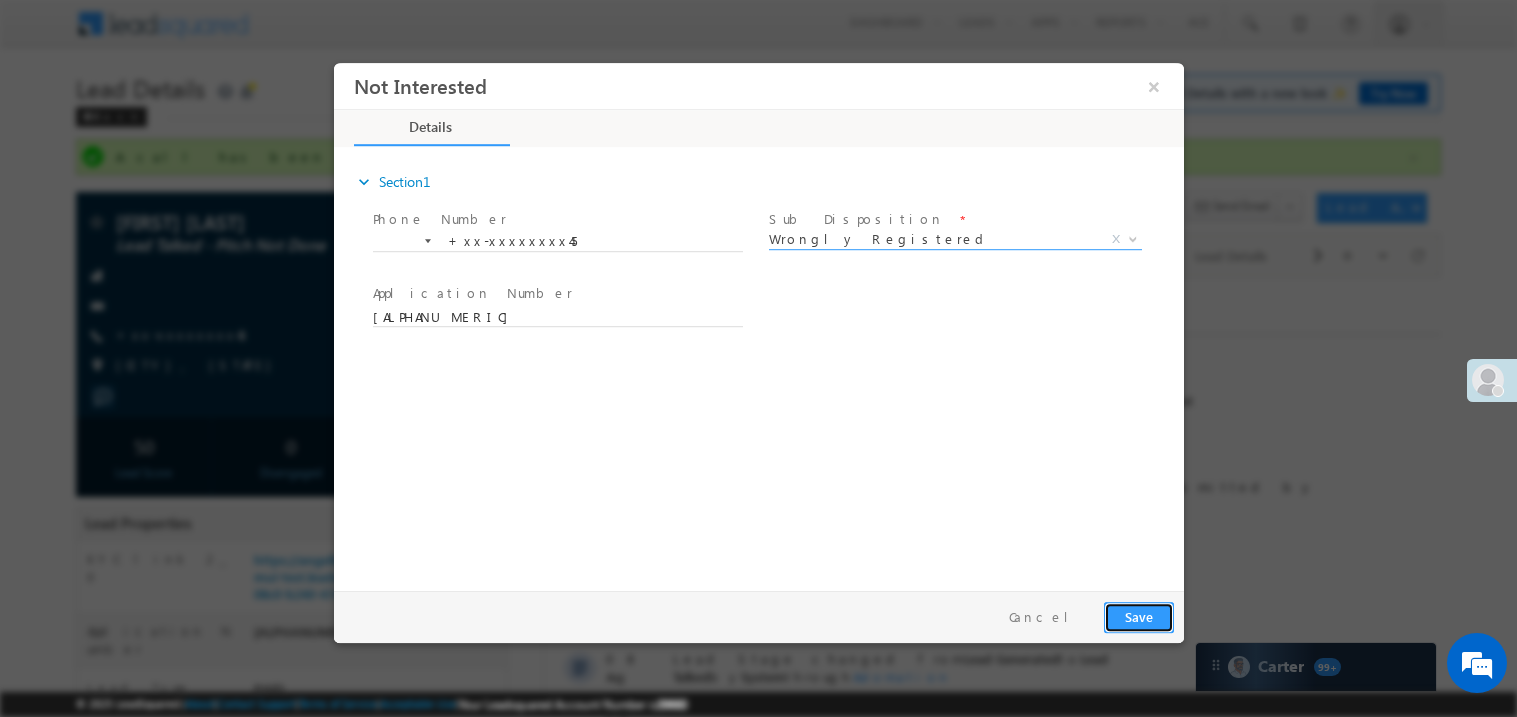 click on "Save" at bounding box center (1138, 616) 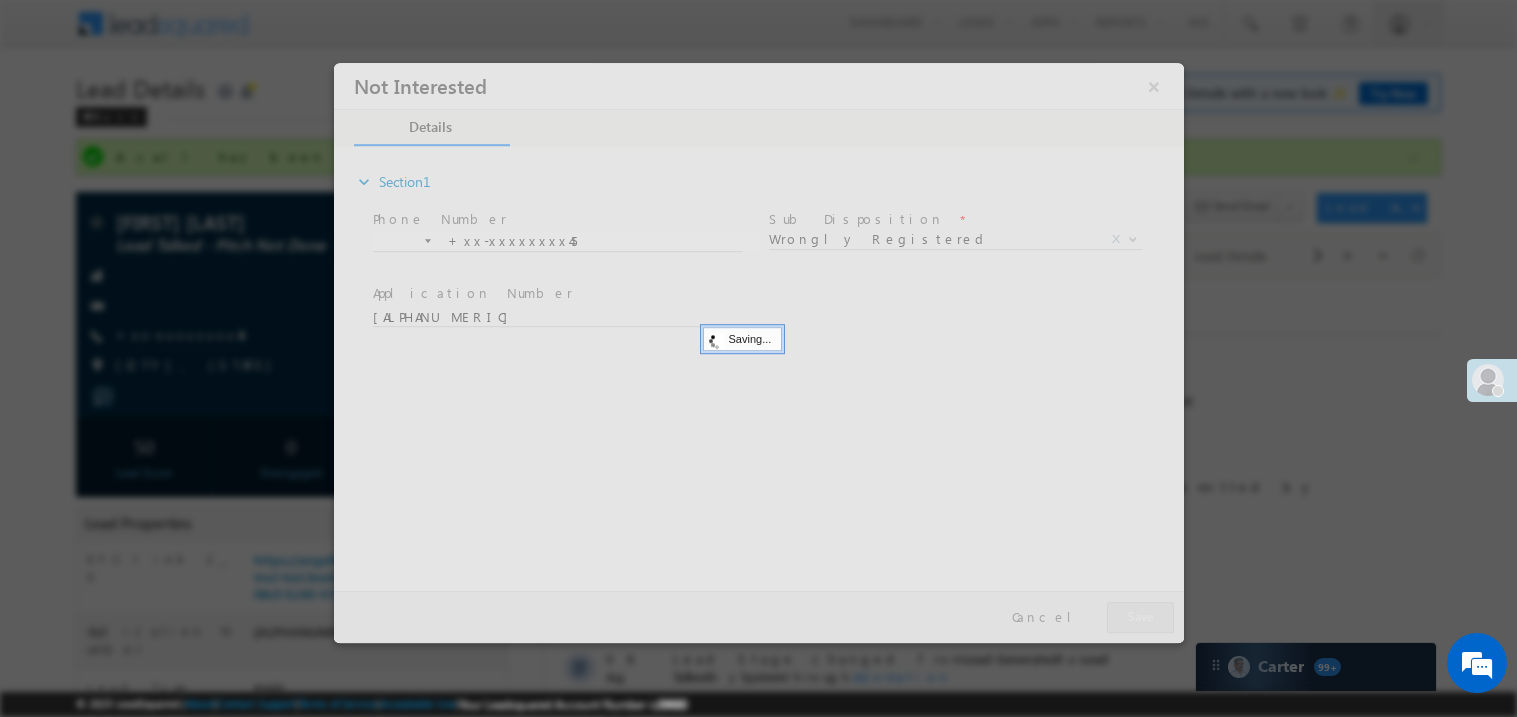 click at bounding box center [758, 352] 